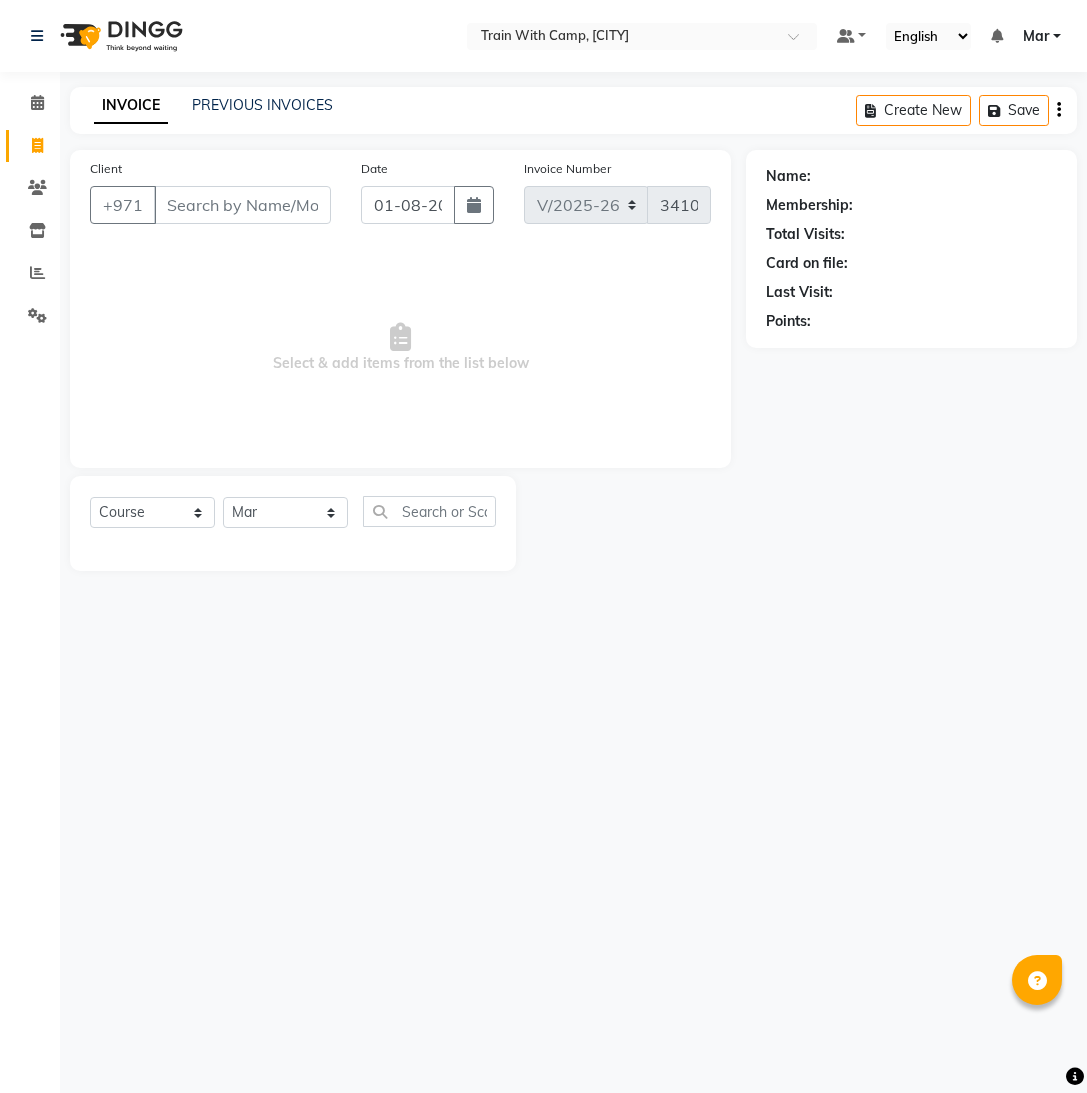 select on "910" 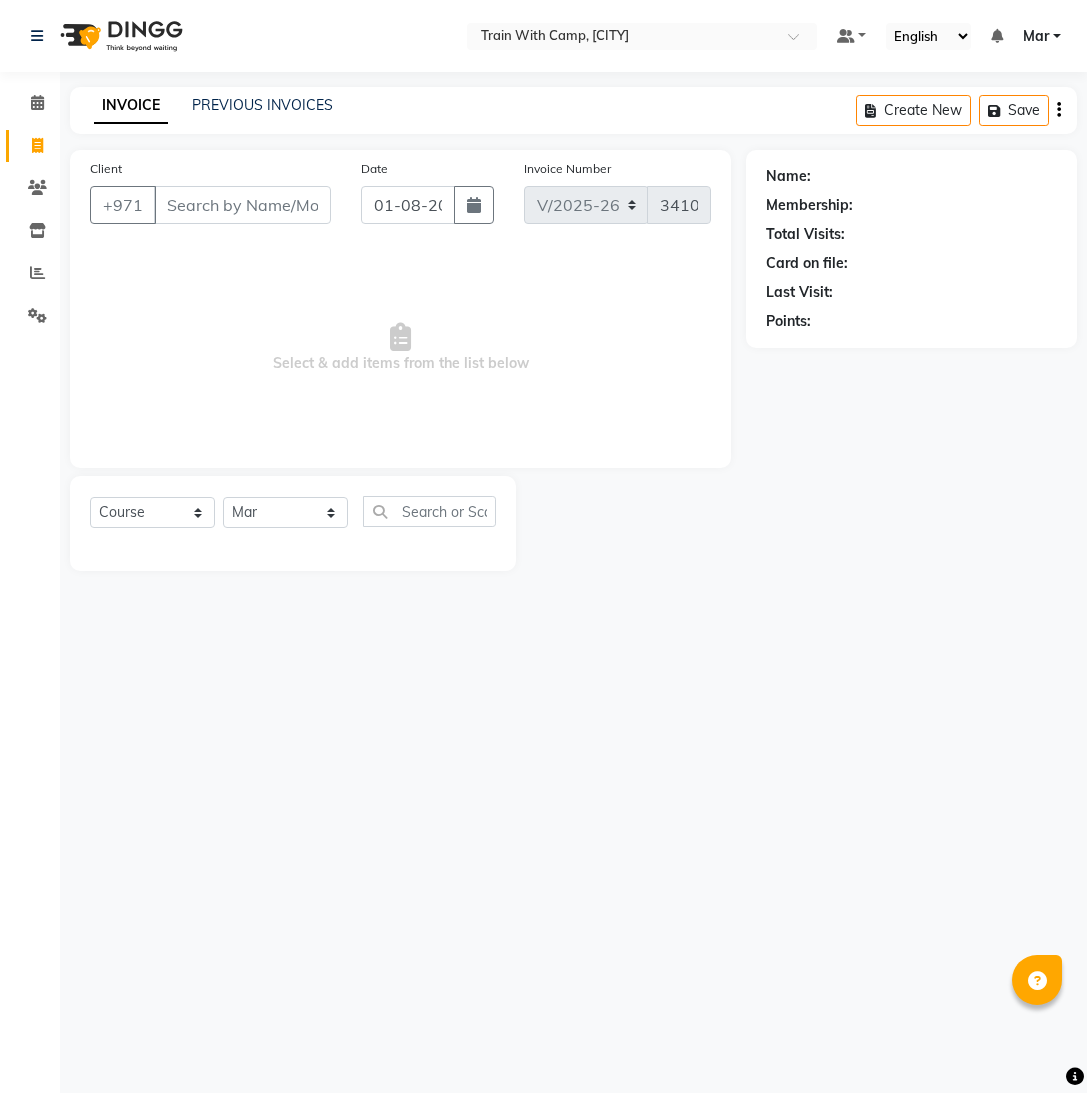 scroll, scrollTop: 0, scrollLeft: 0, axis: both 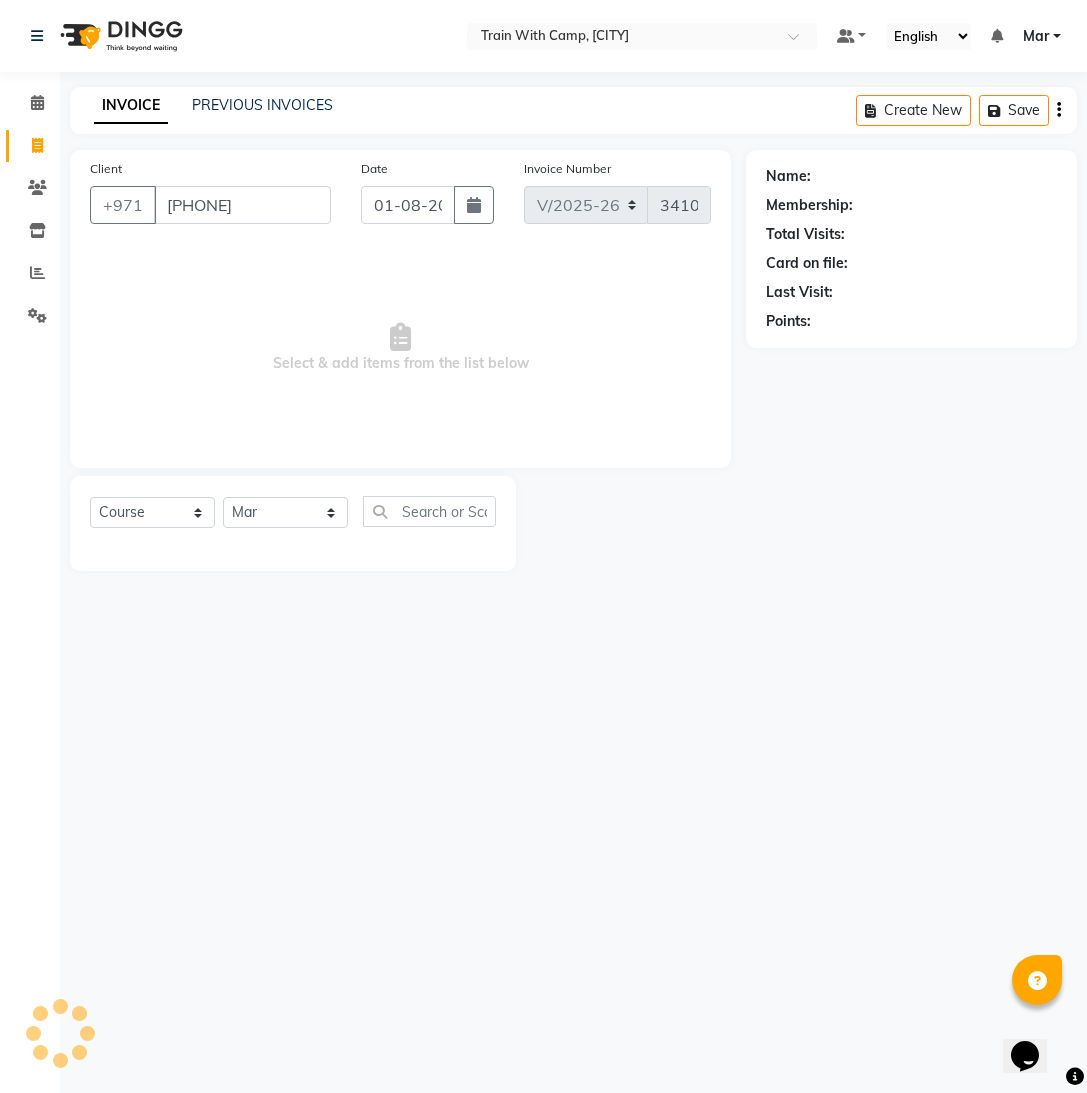 type on "[PHONE]" 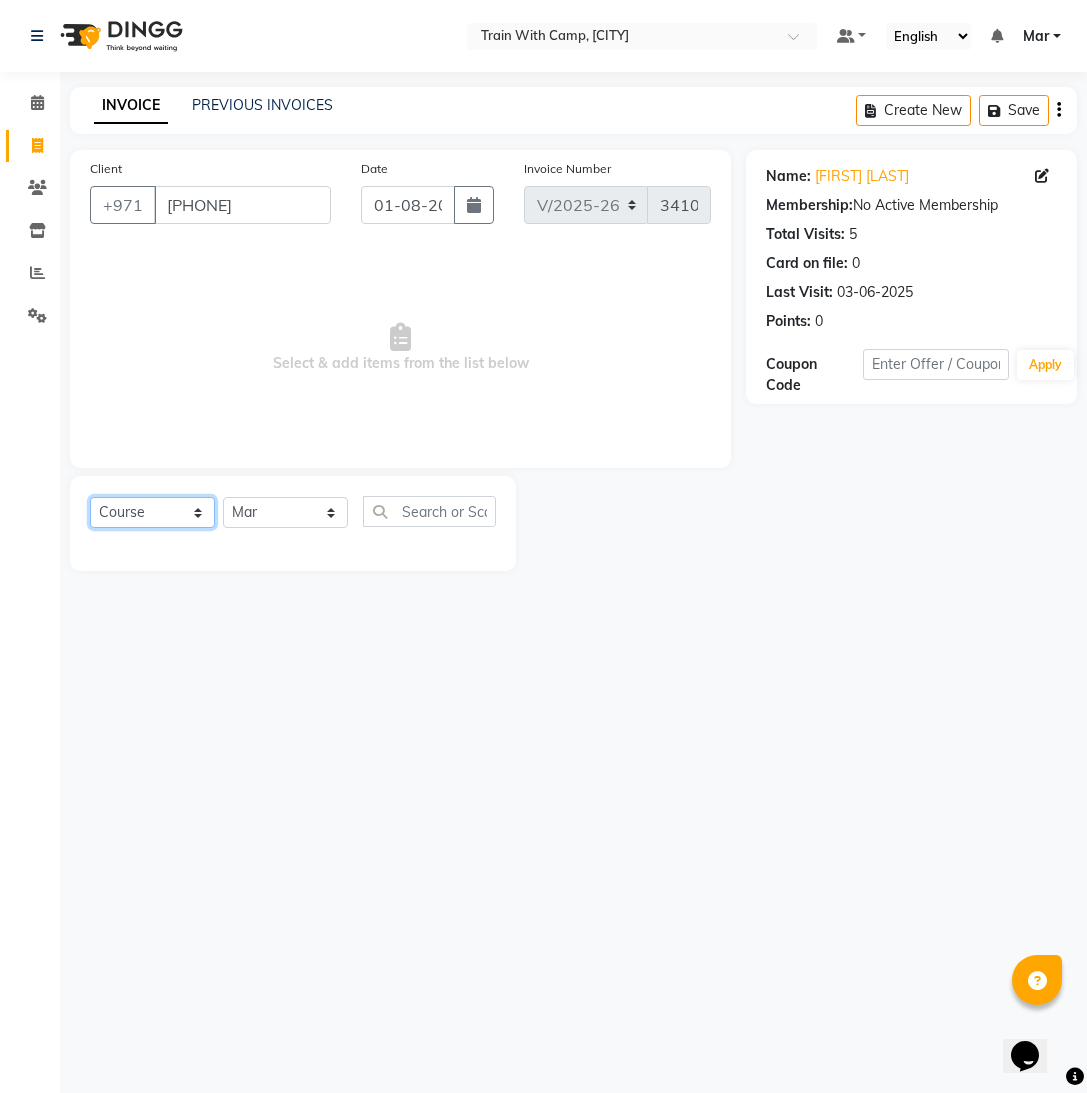 click on "Select  Course  Product  Membership  Package Voucher Prepaid Gift Card" 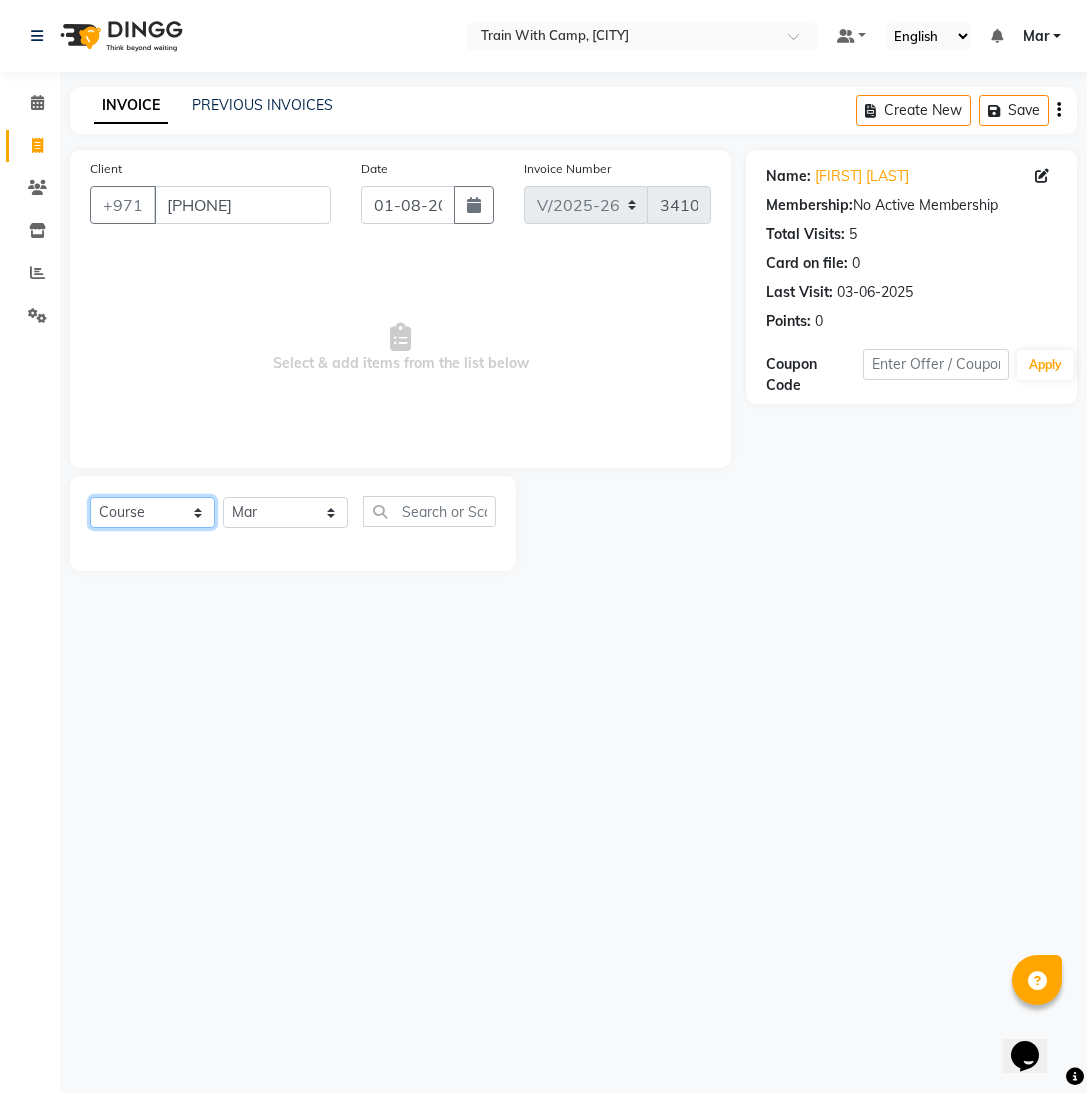 select on "package" 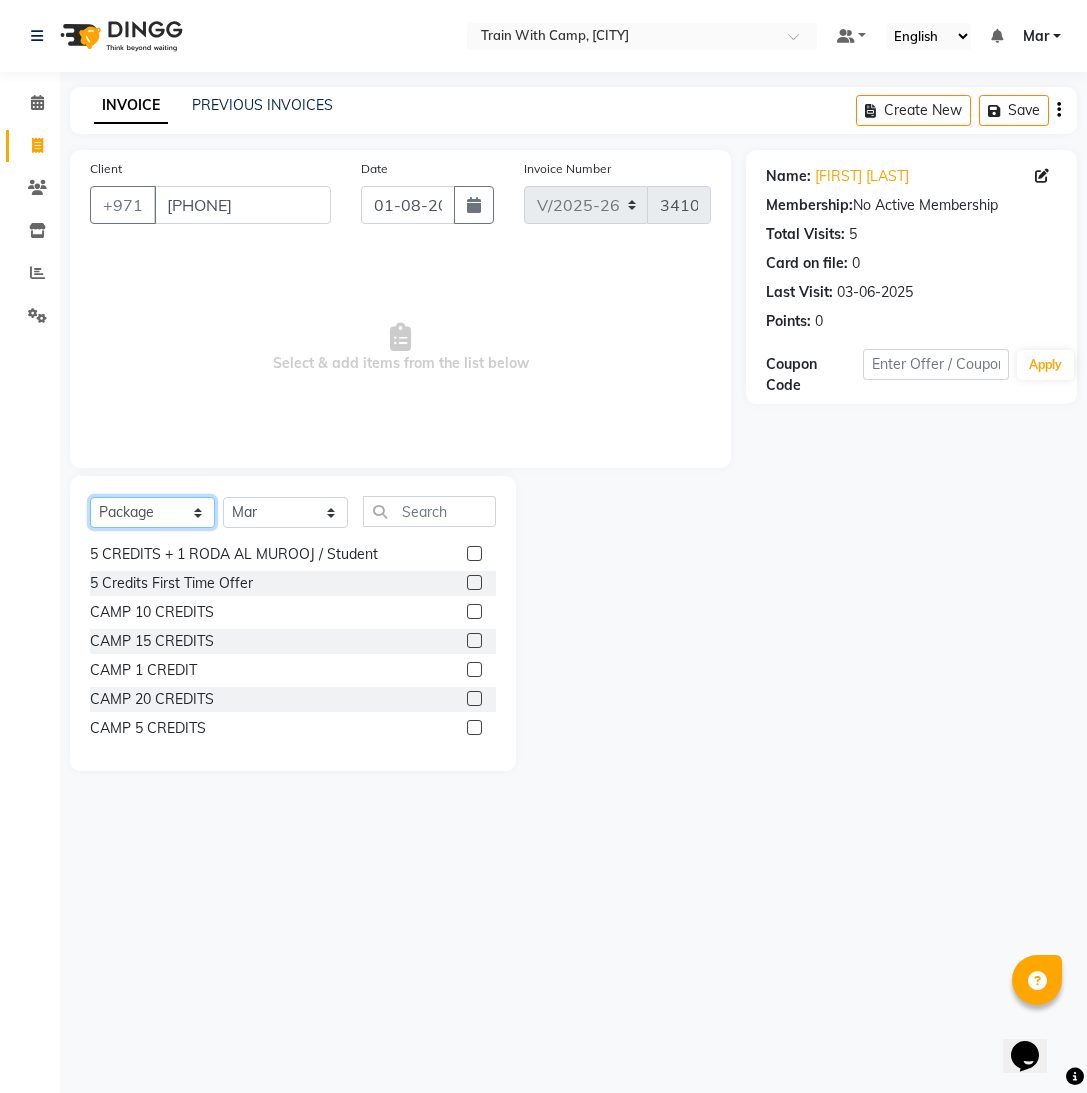 scroll, scrollTop: 94, scrollLeft: 0, axis: vertical 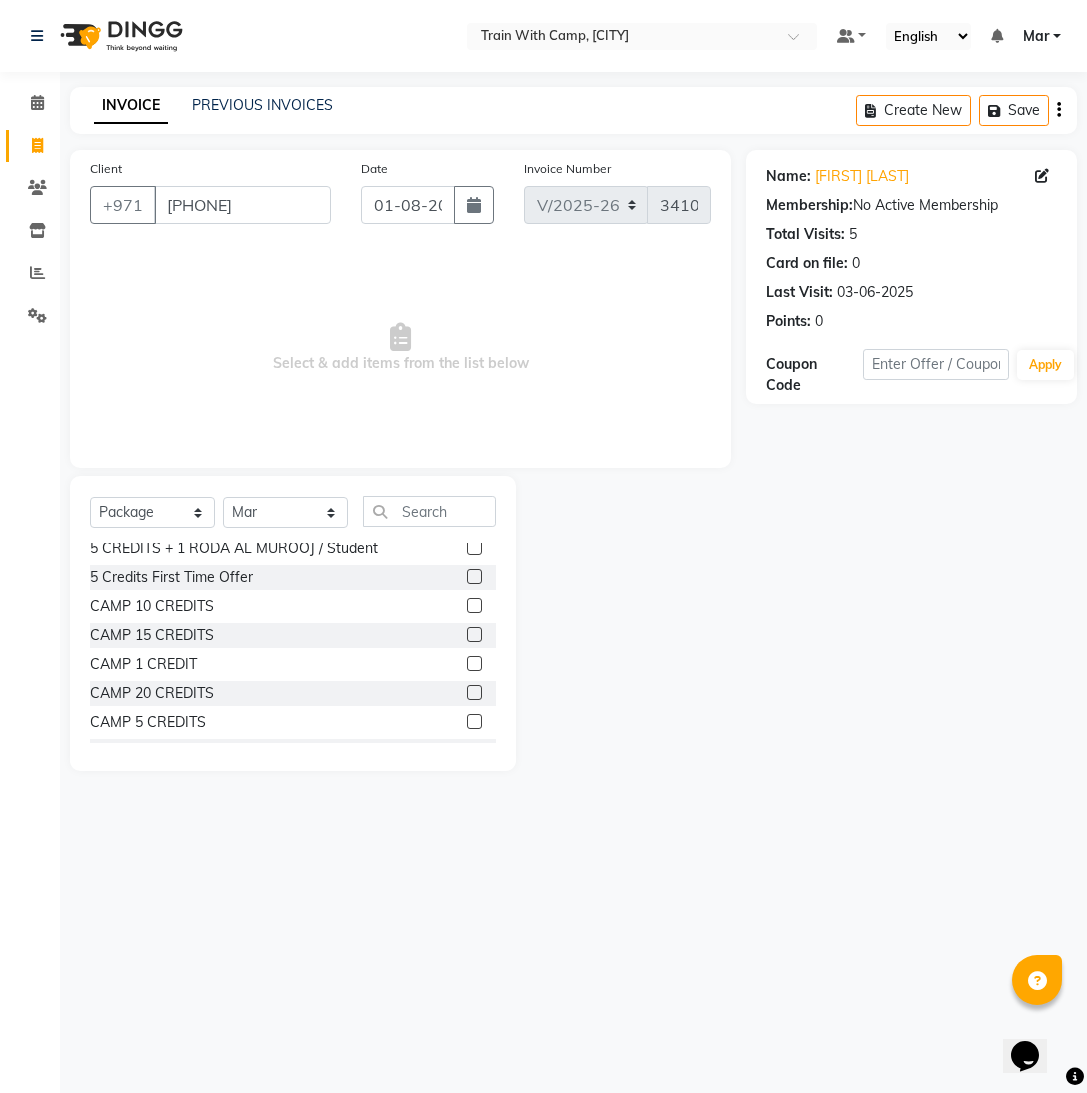 click 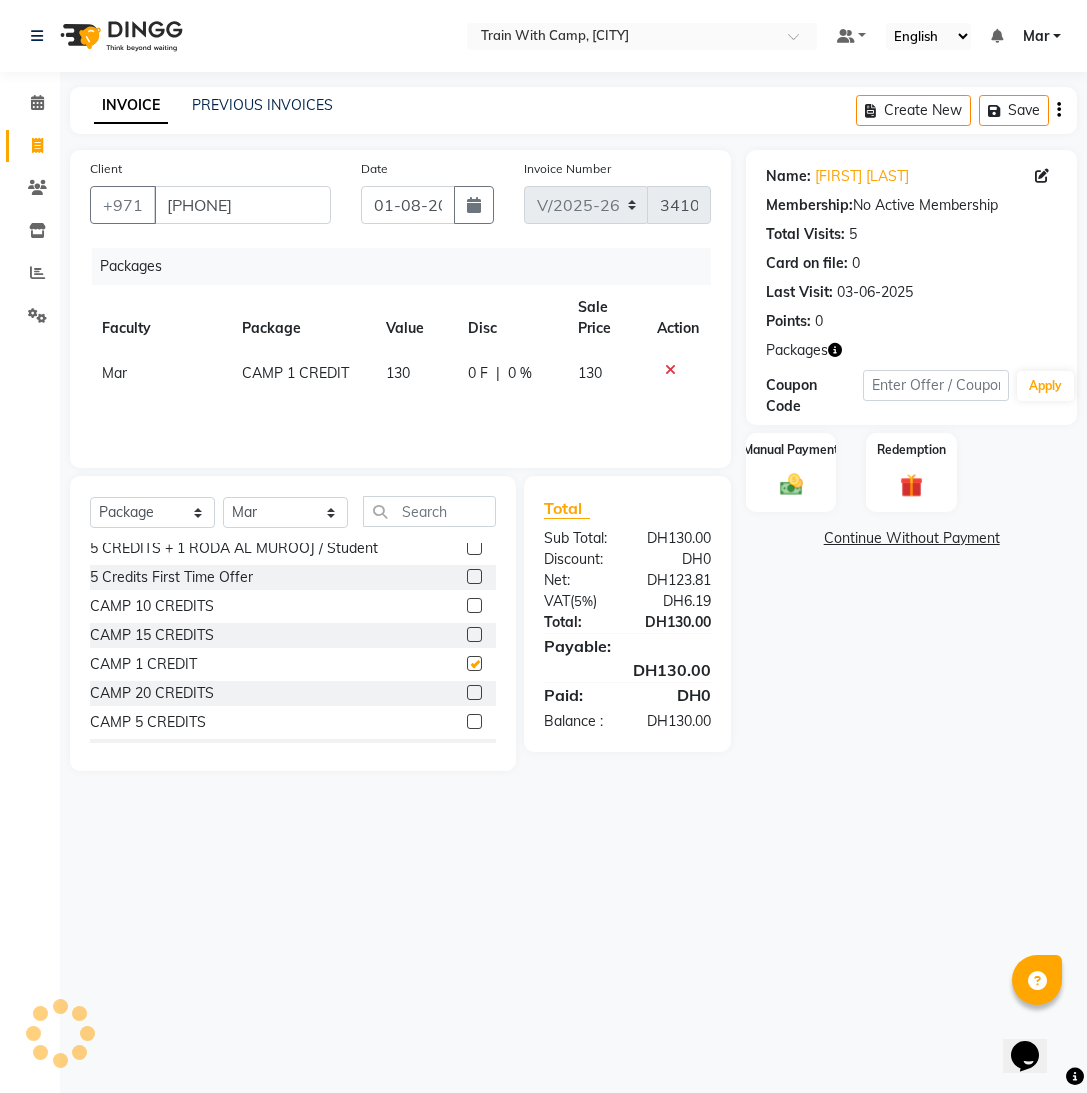 checkbox on "false" 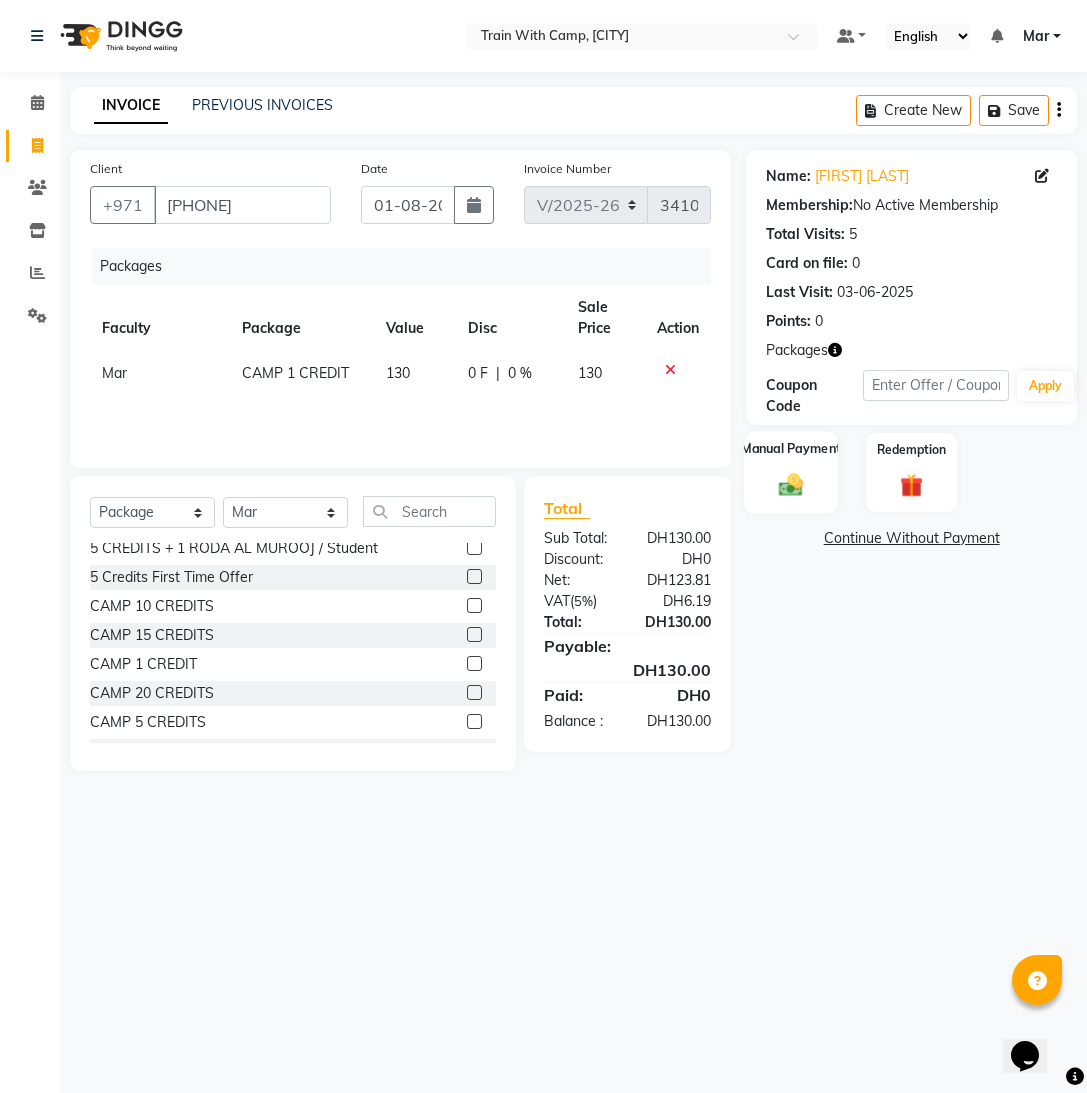 click 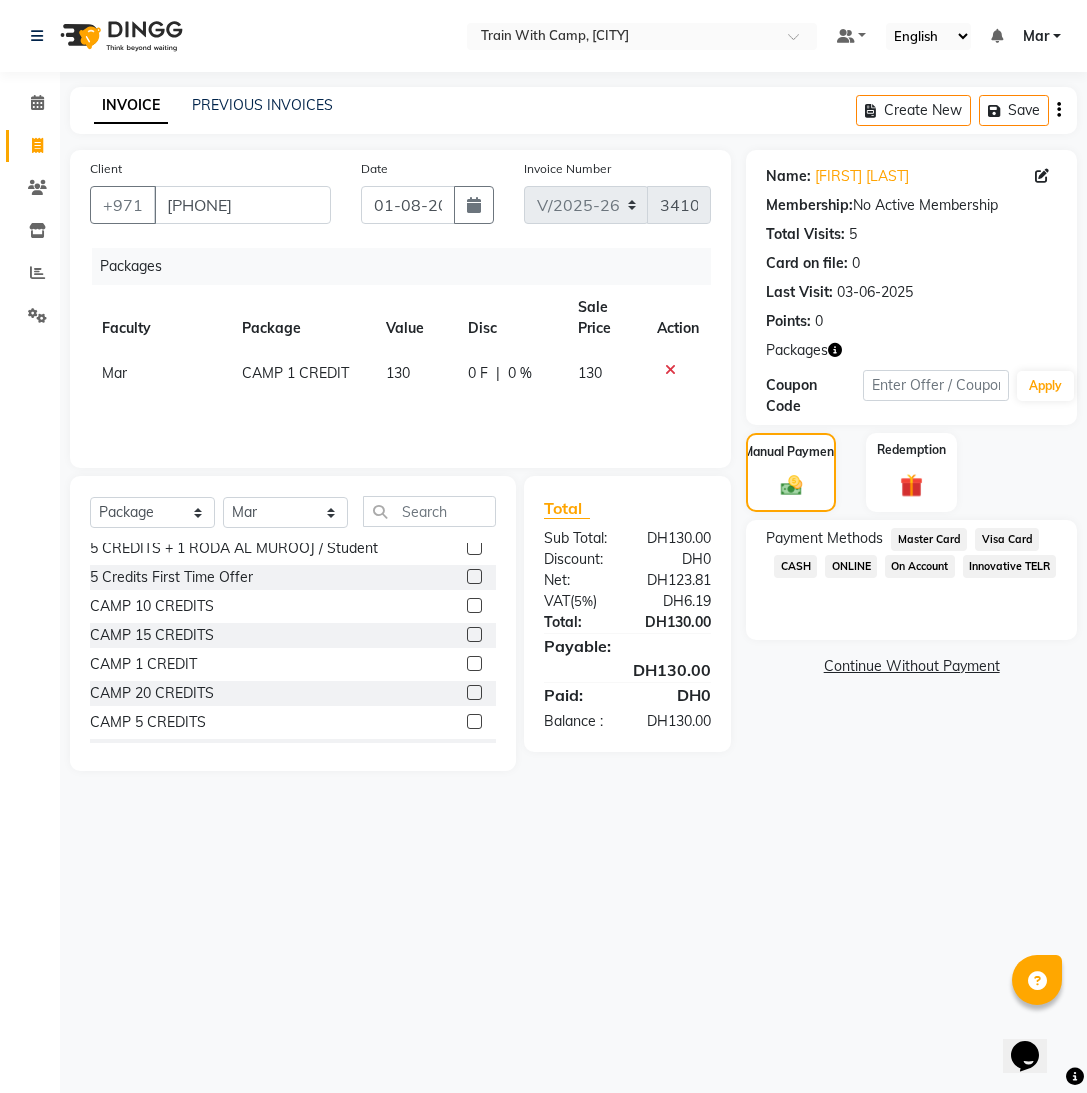 click on "Innovative TELR" 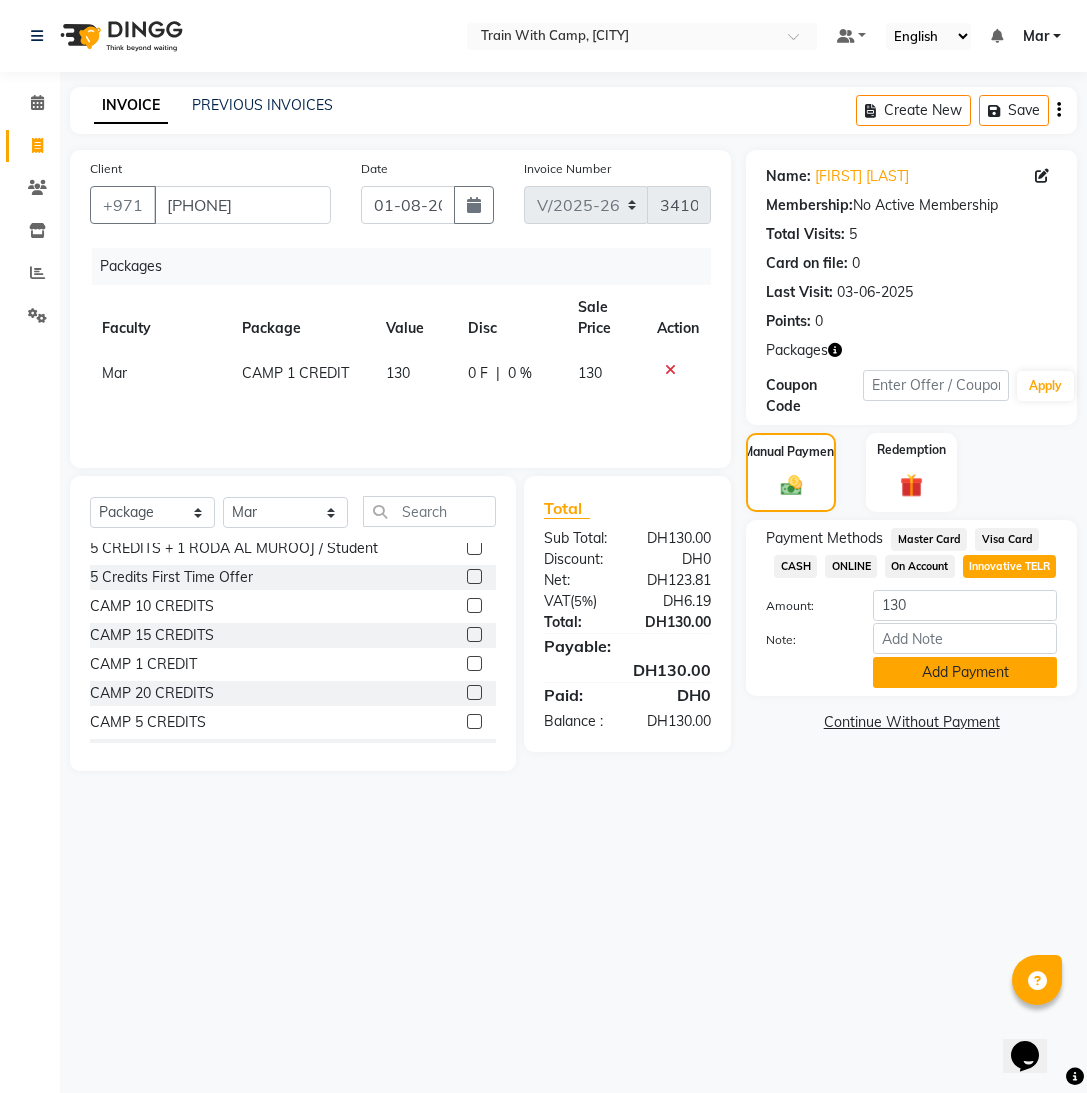 click on "Add Payment" 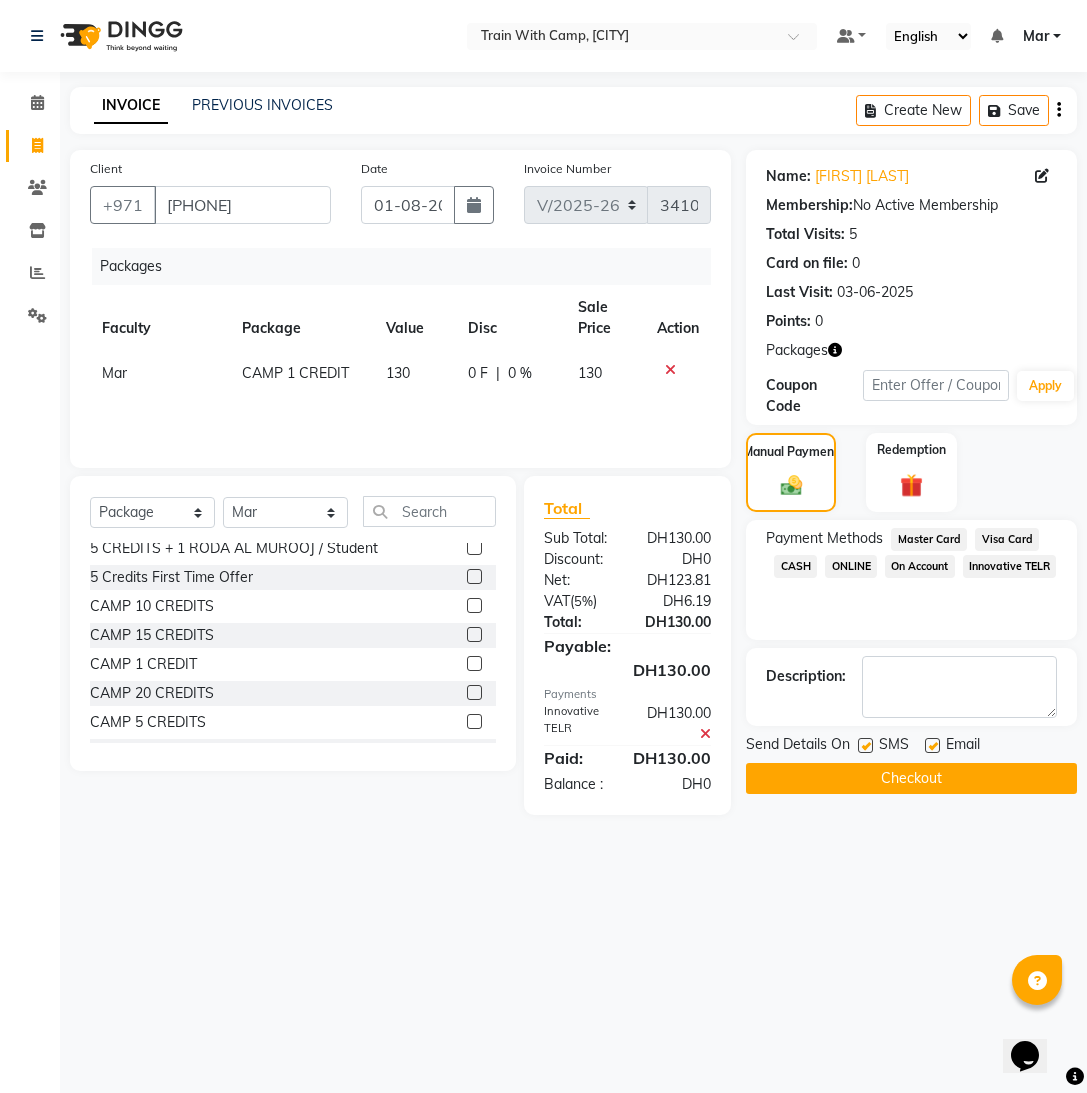 click 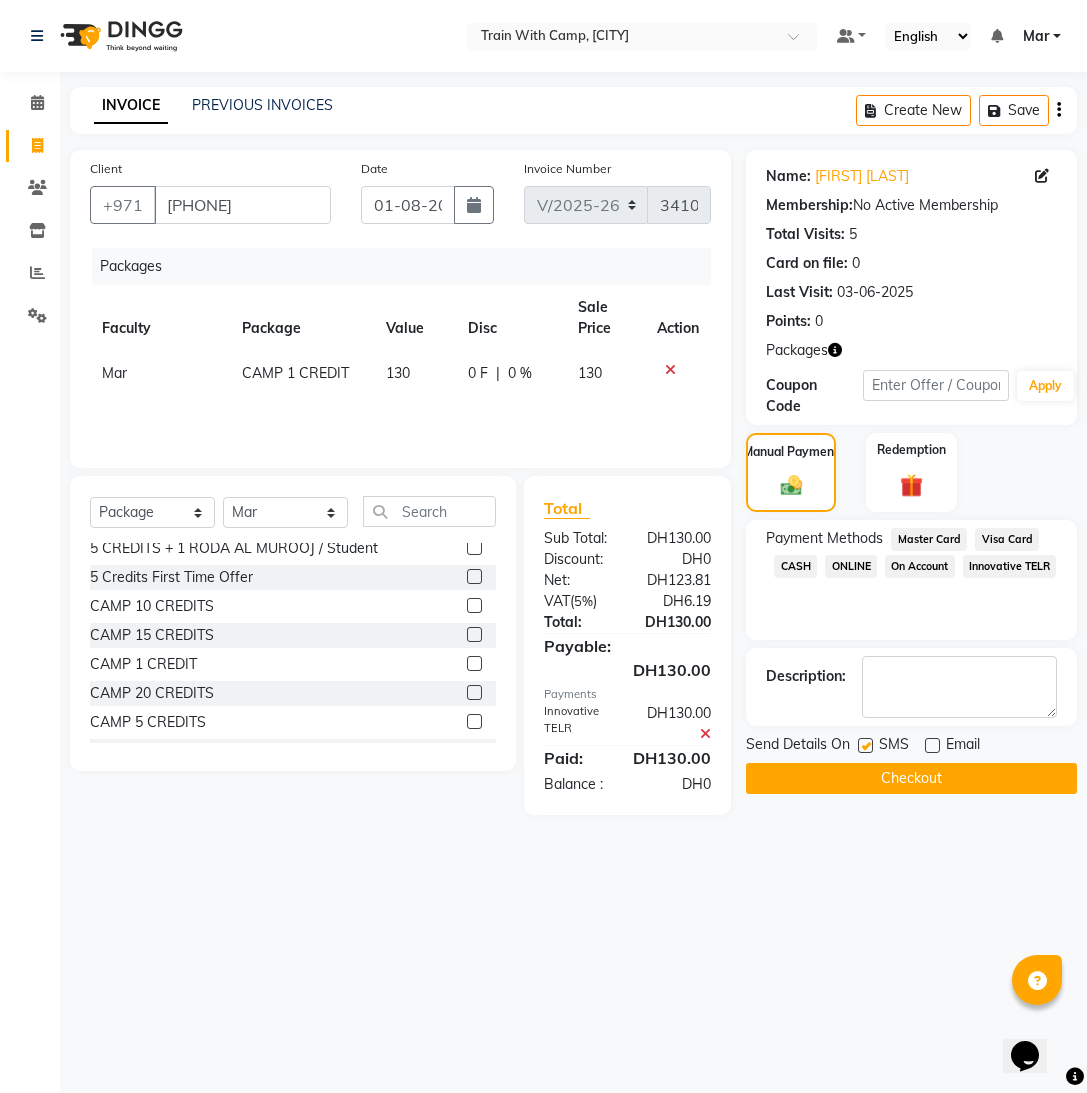 click 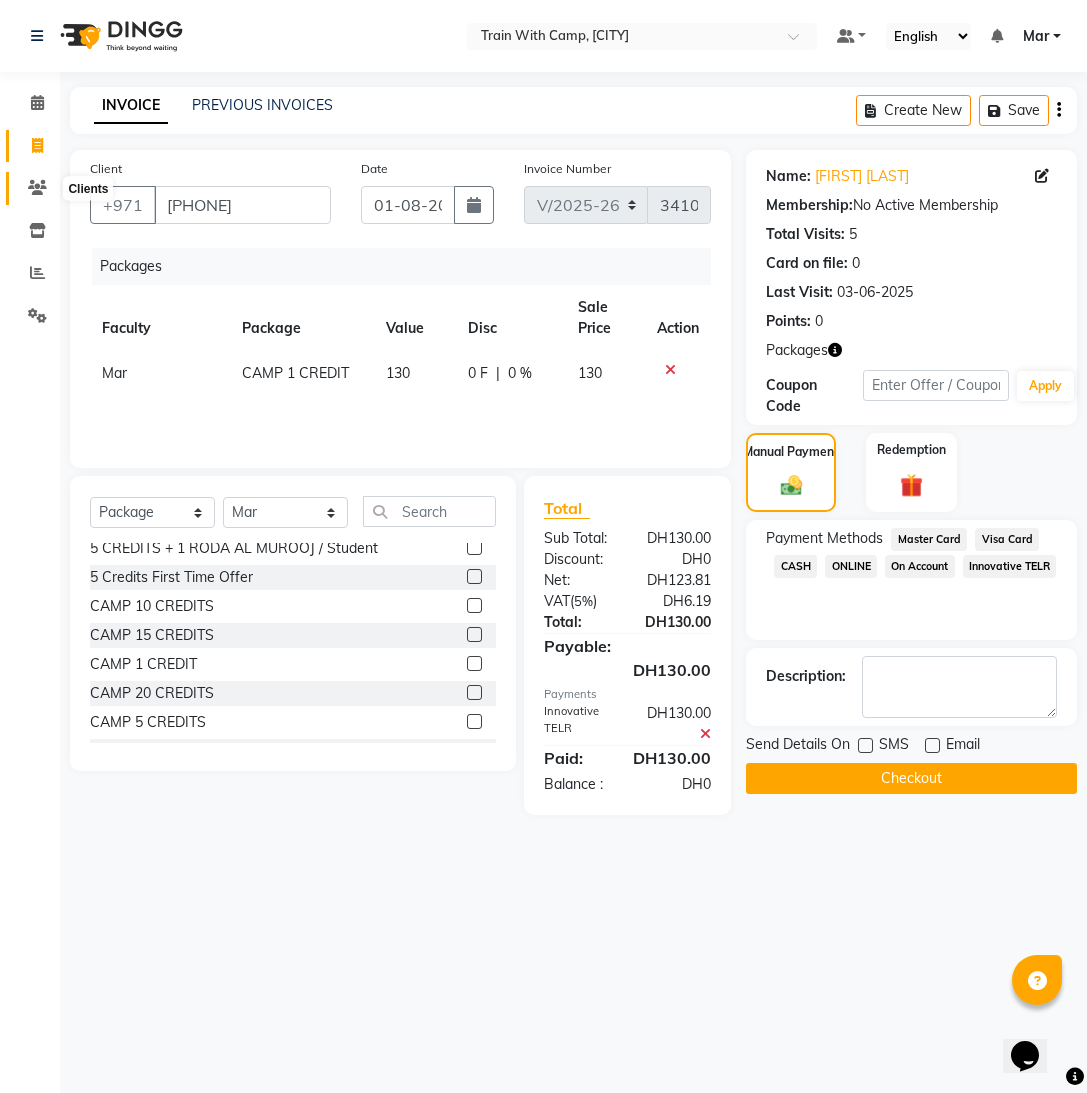 click 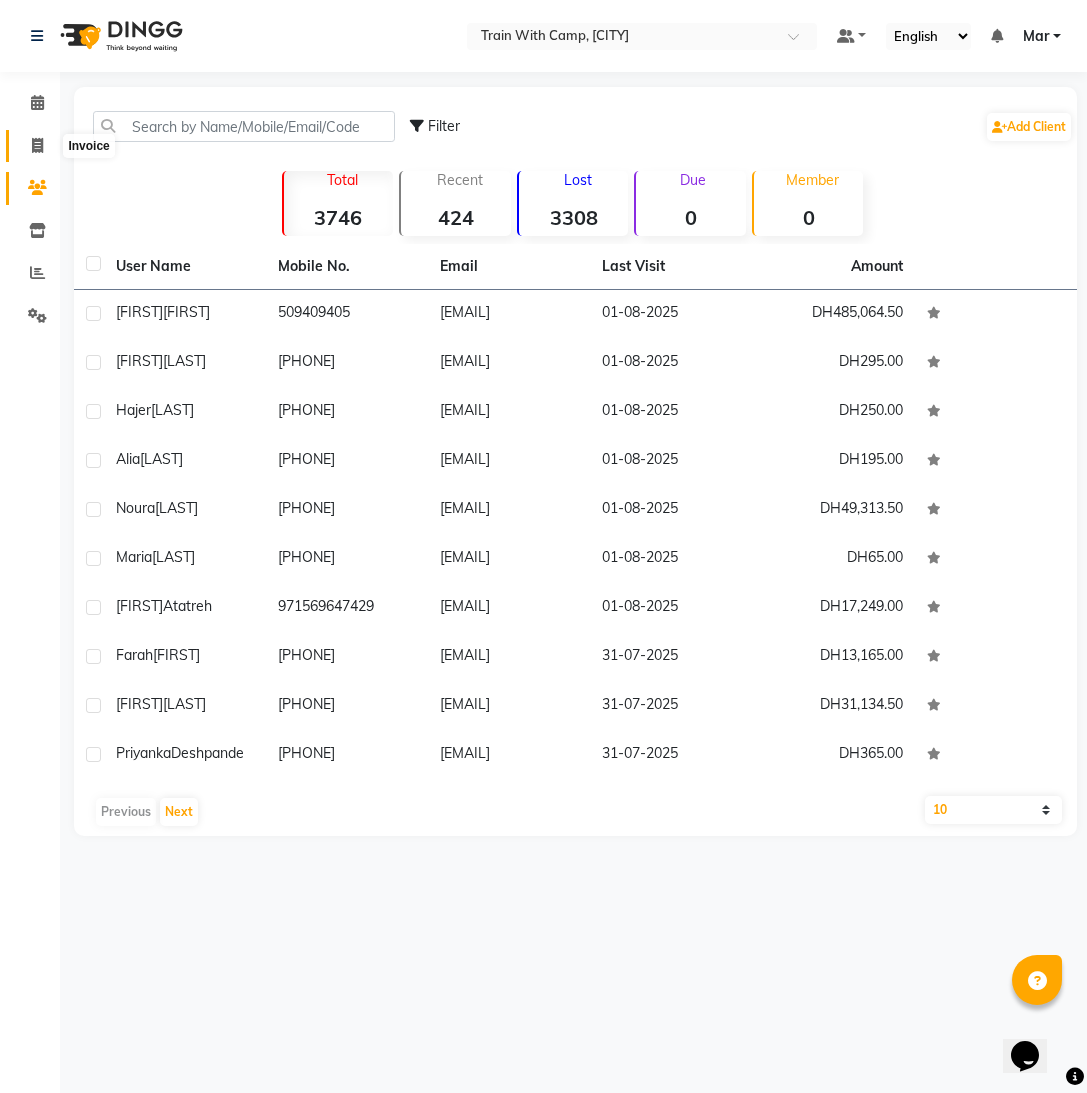click 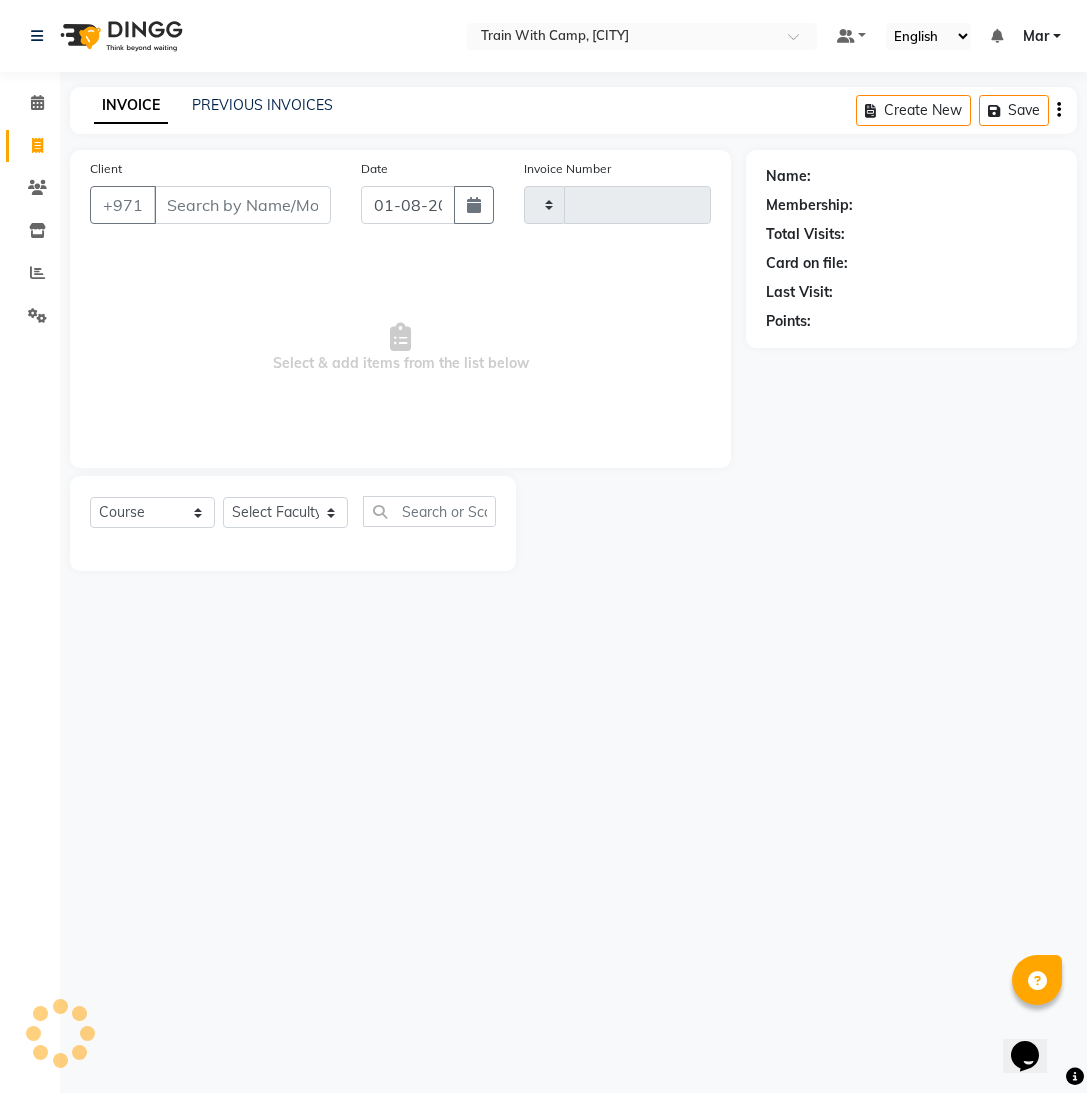 type on "3410" 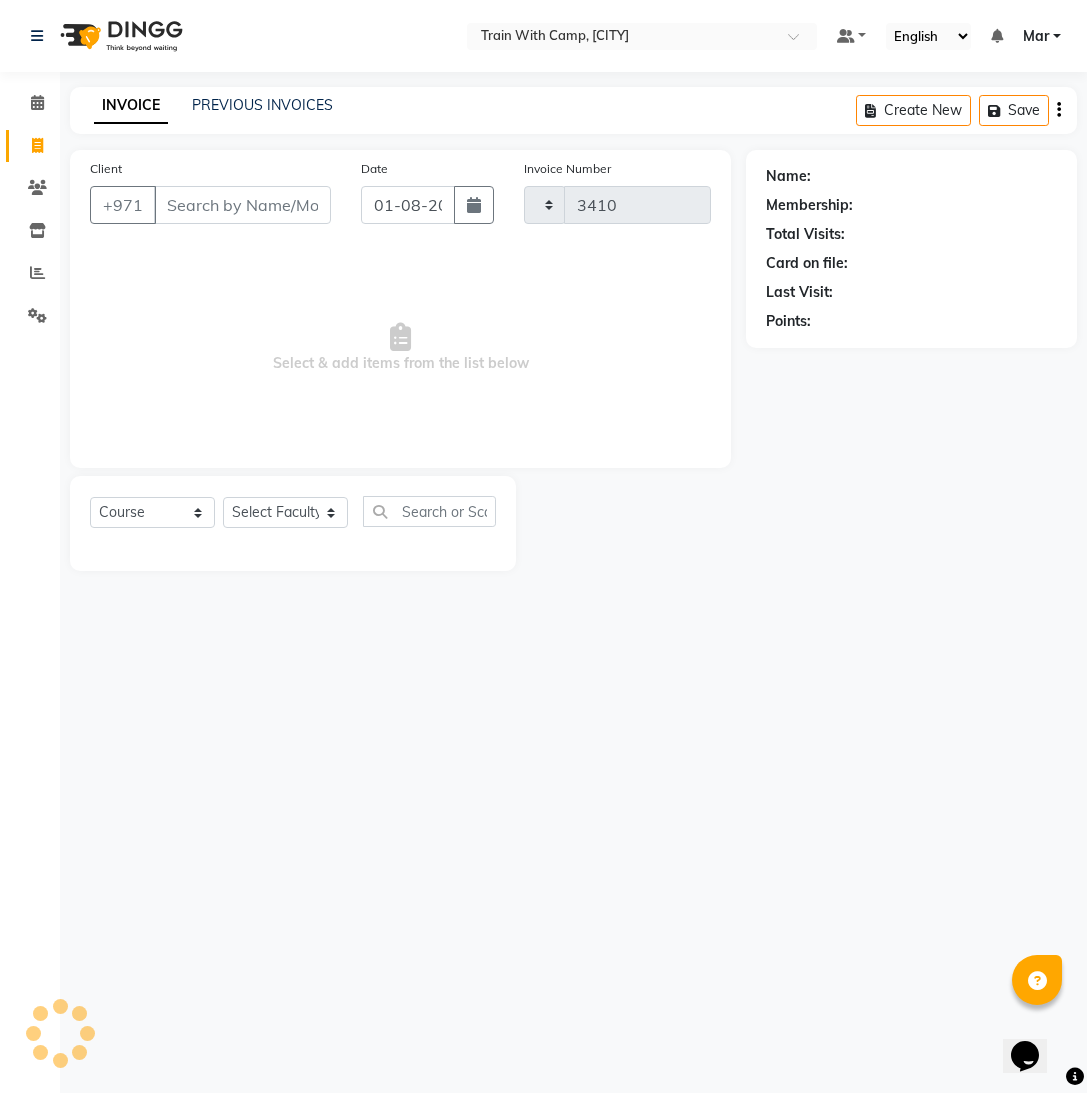select on "910" 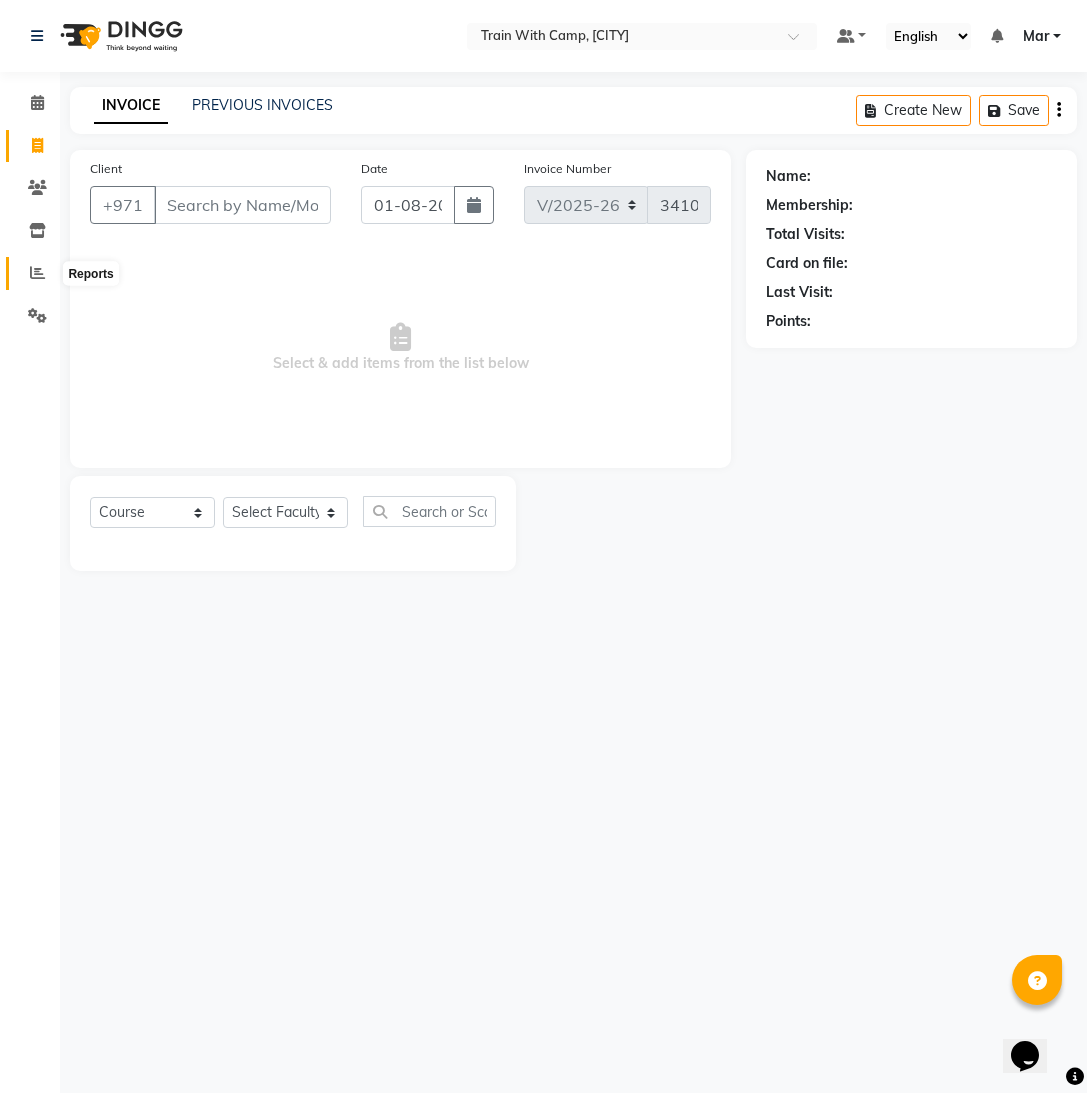 click 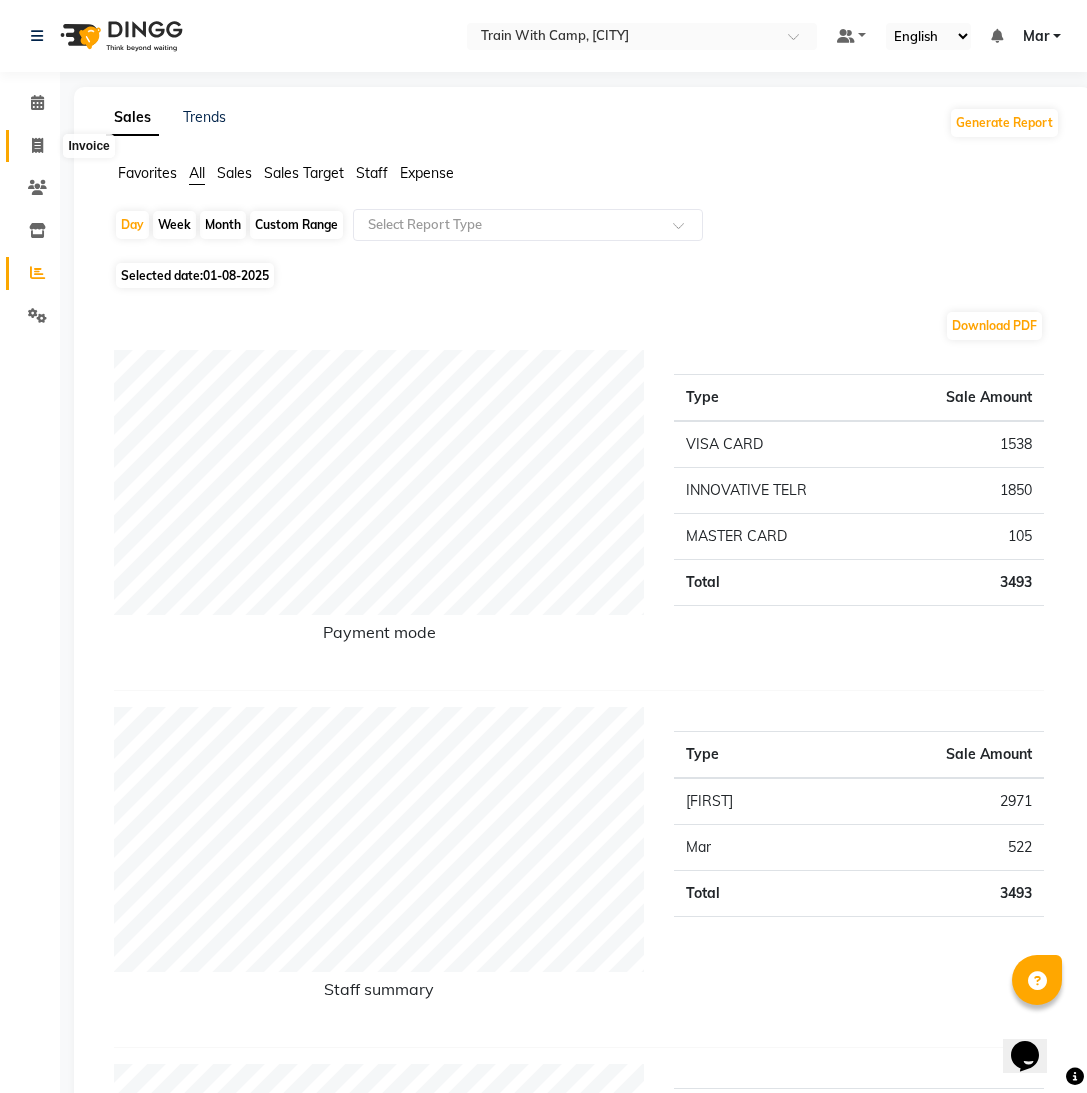 click 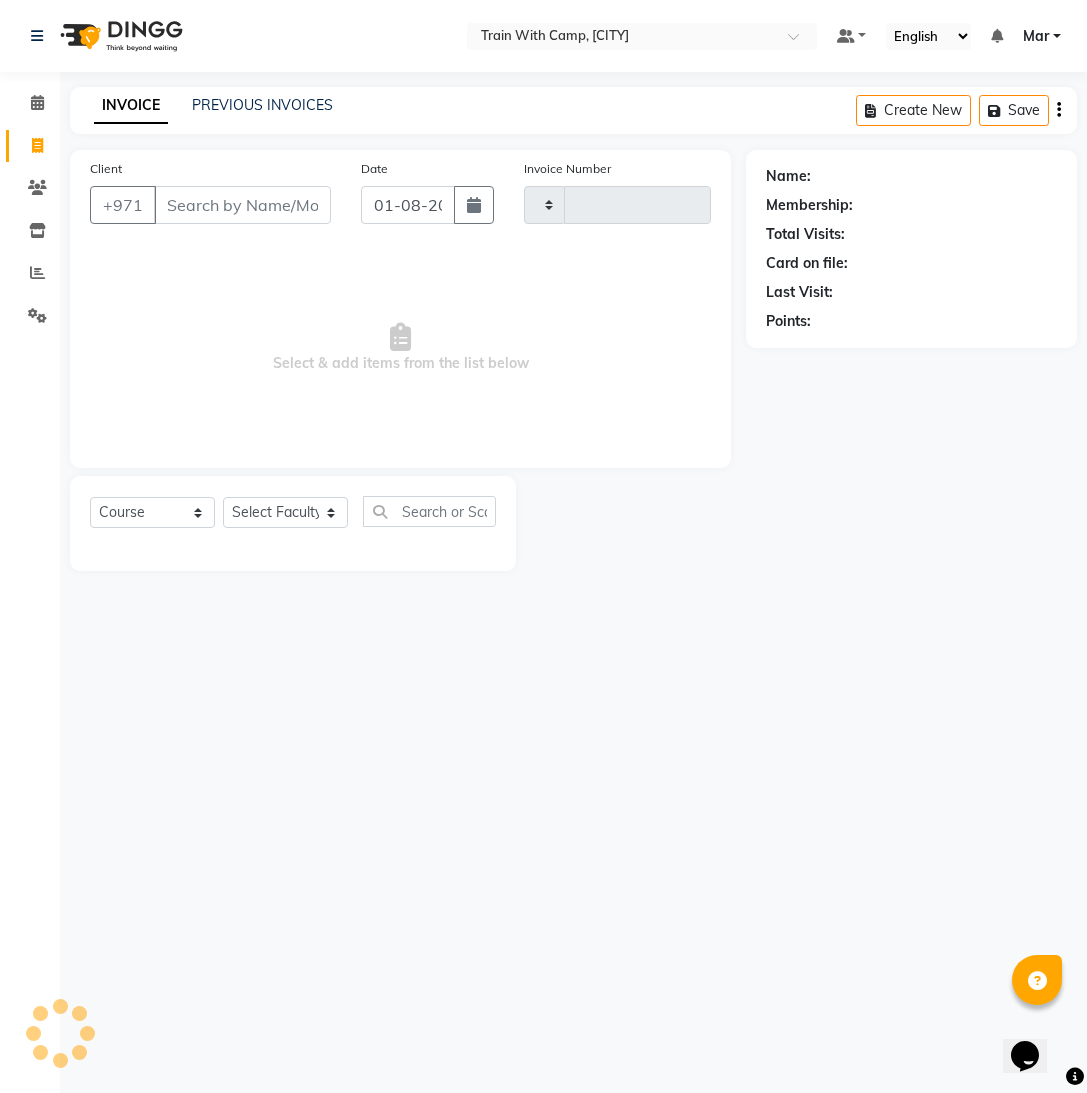 type on "3410" 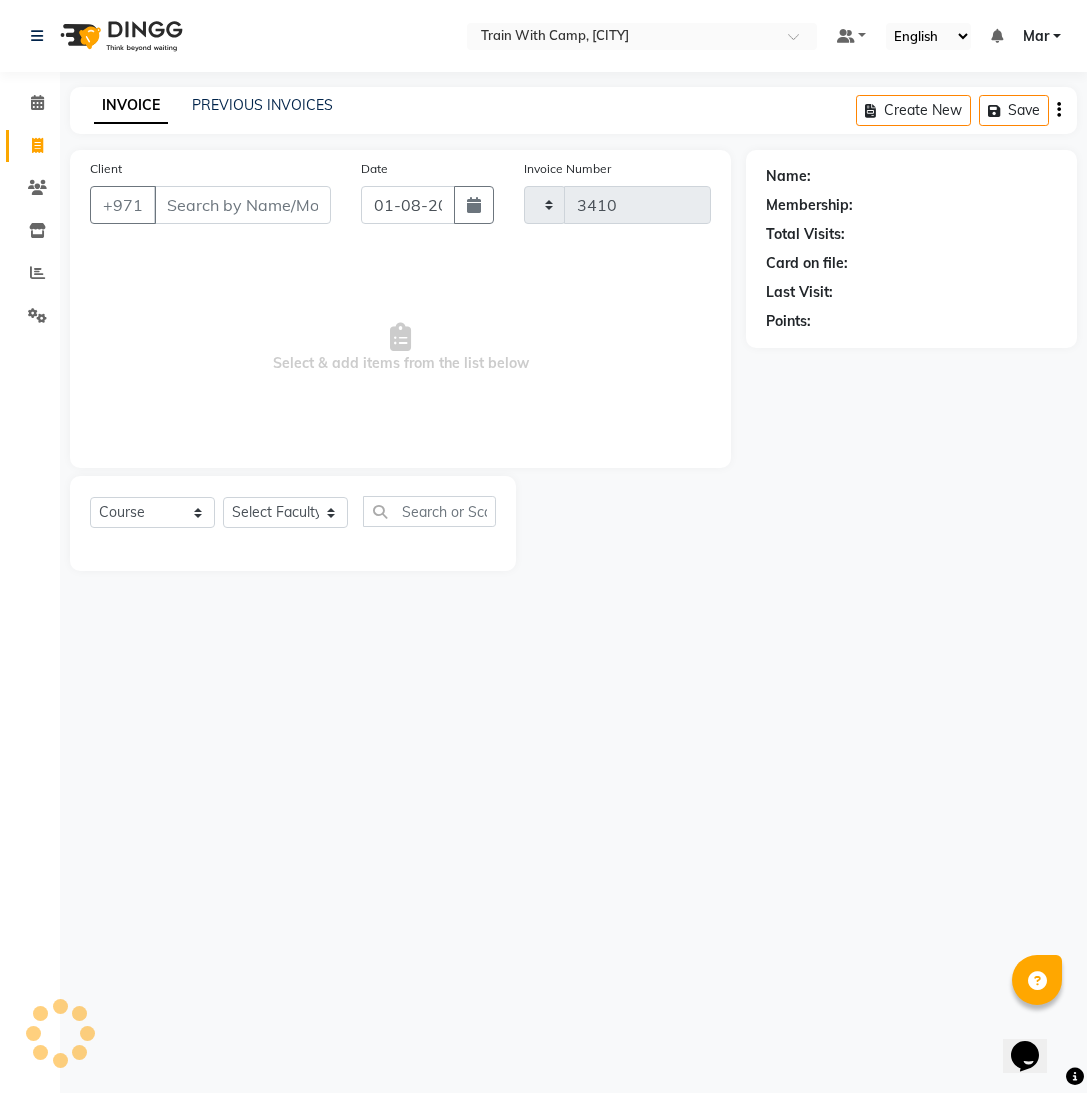 select on "910" 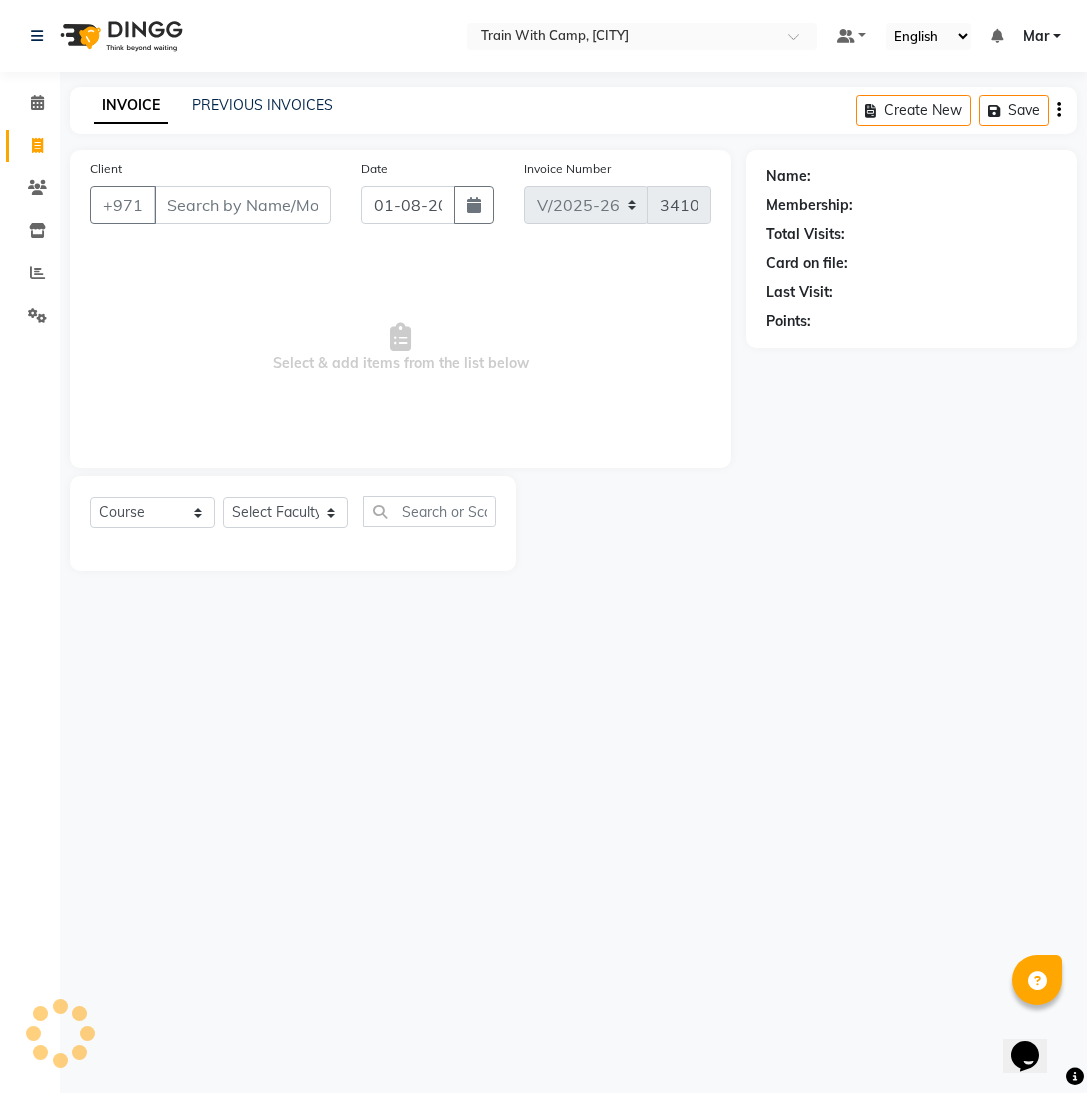 select on "14898" 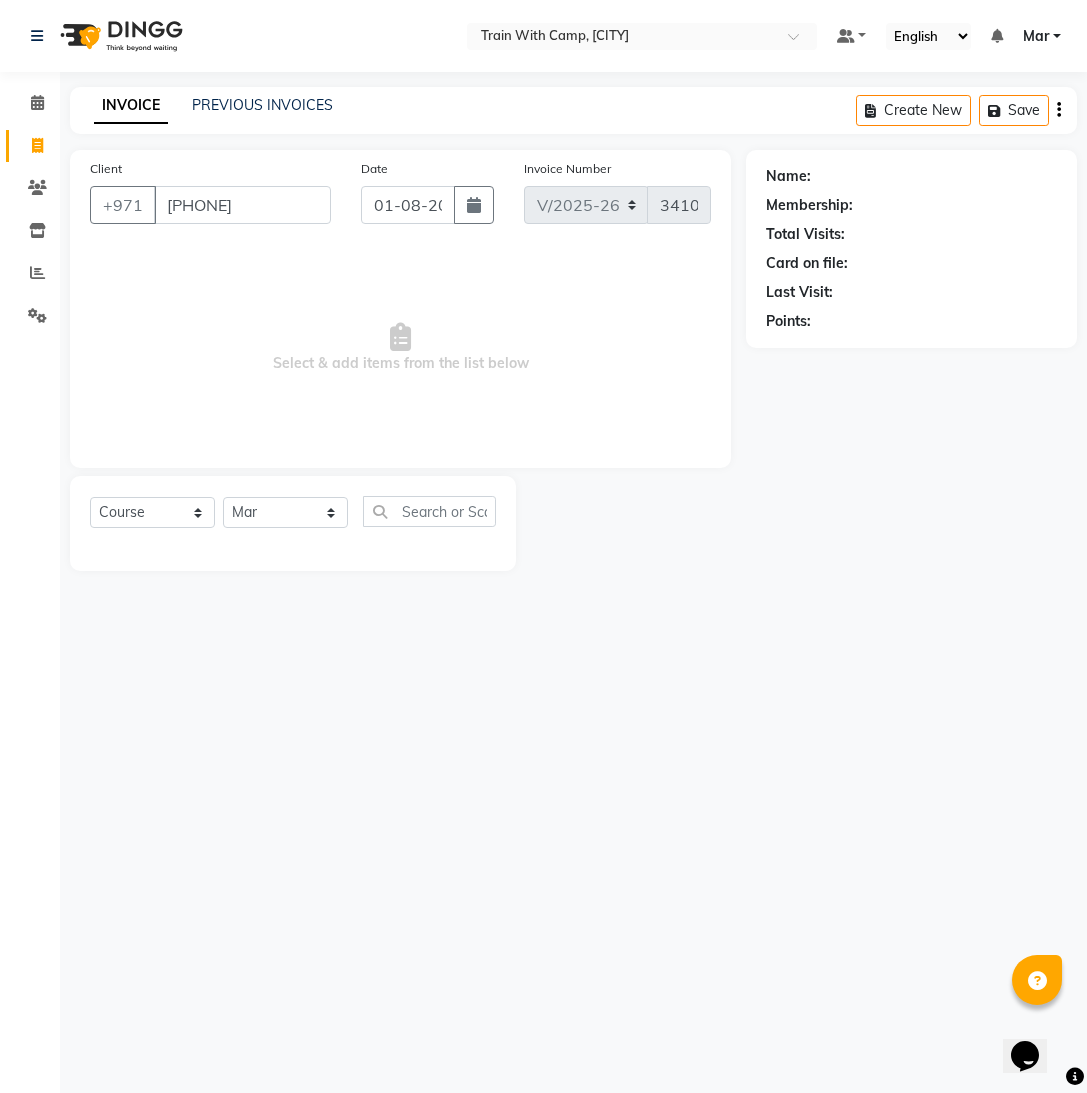type on "[PHONE]" 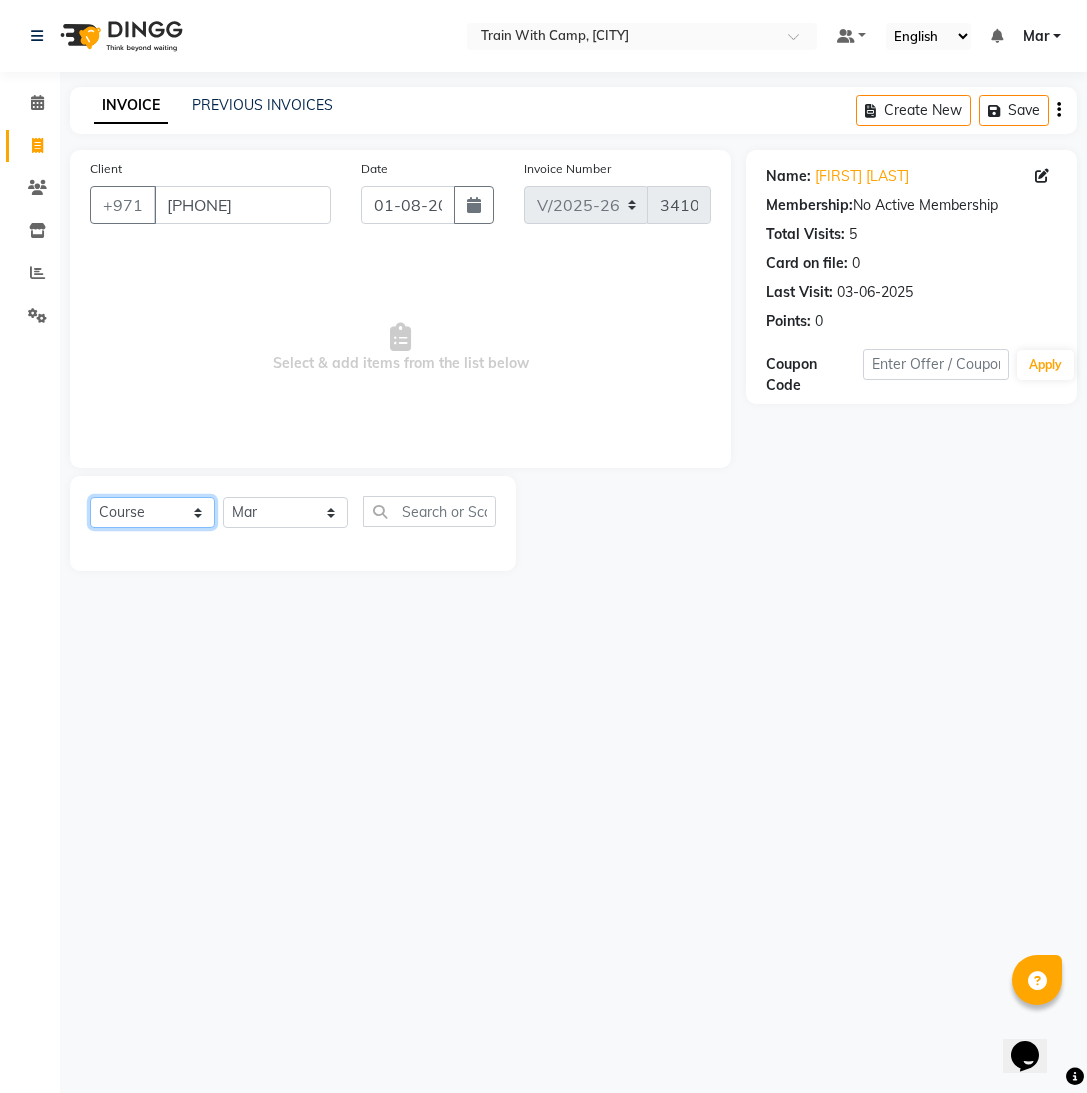 click on "Select  Course  Product  Membership  Package Voucher Prepaid Gift Card" 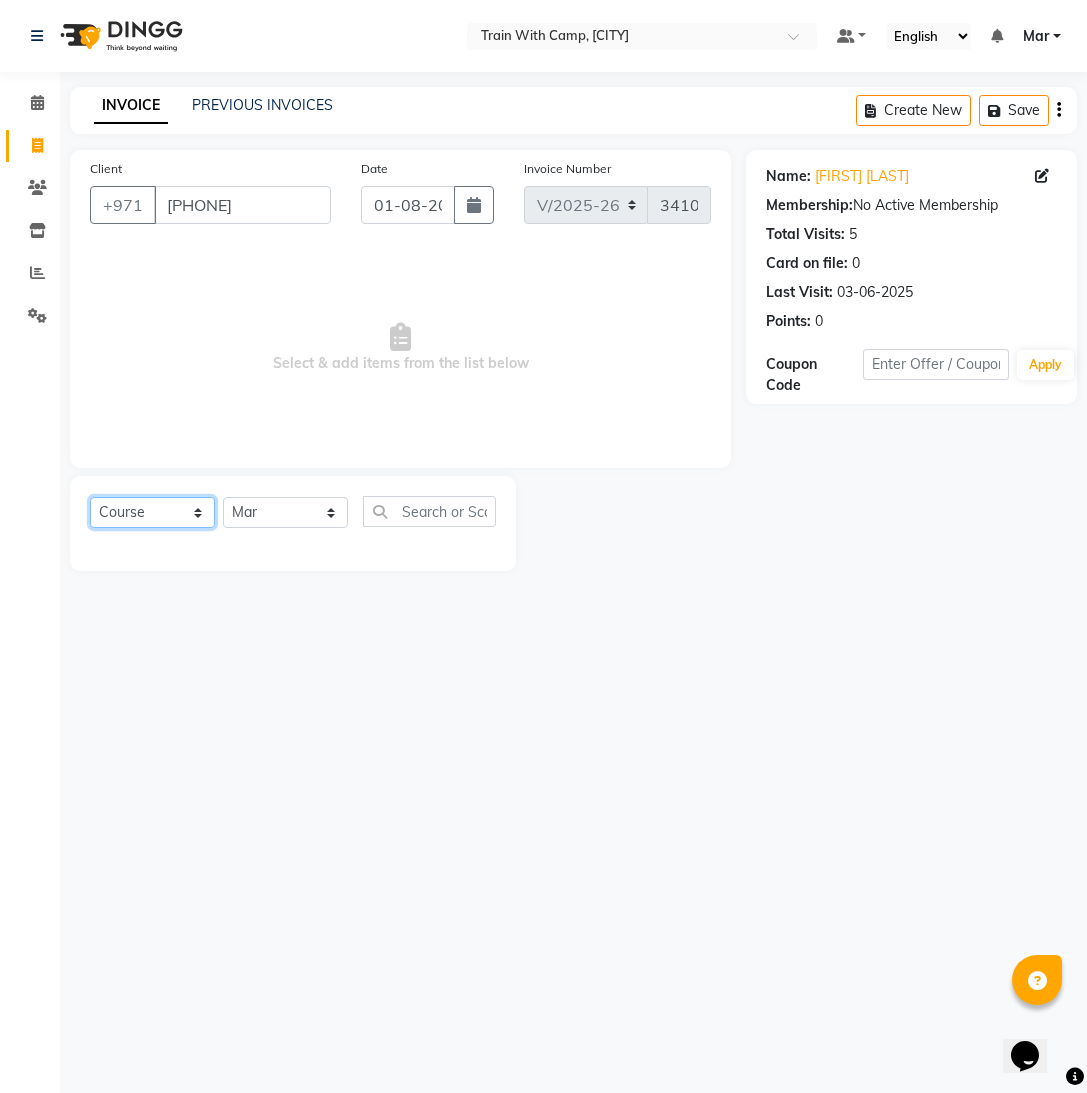 select on "package" 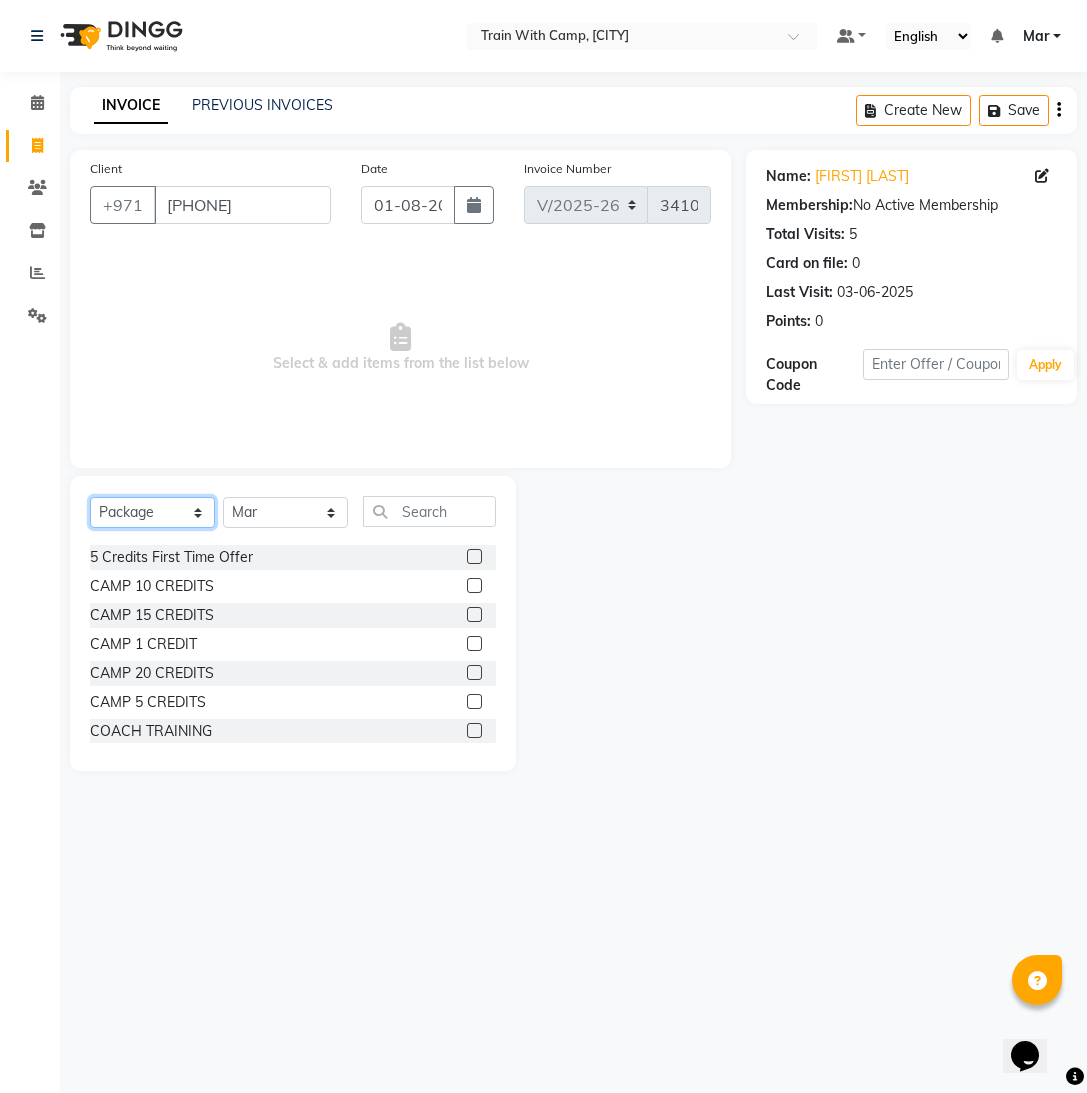 scroll, scrollTop: 141, scrollLeft: 0, axis: vertical 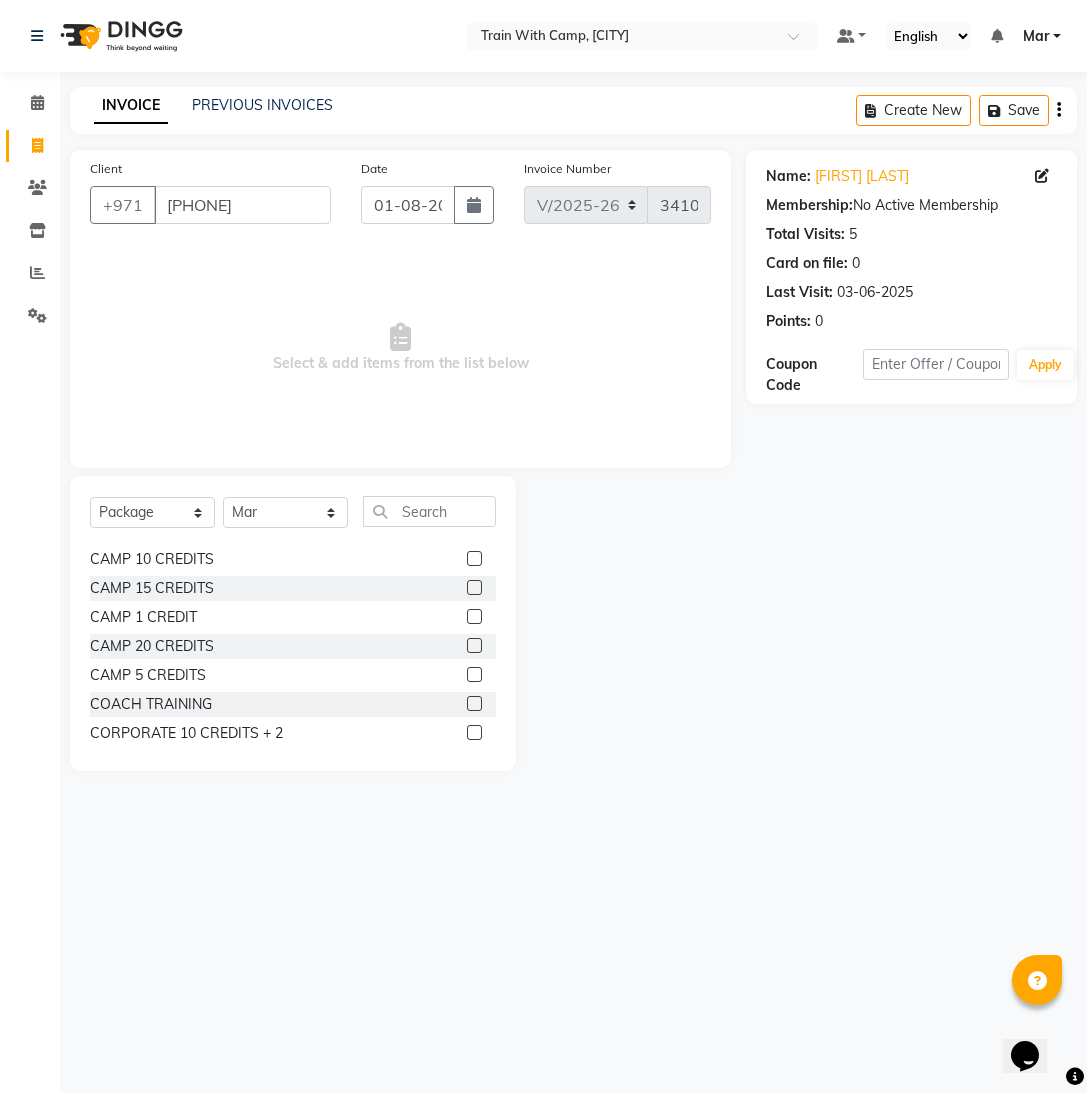 click 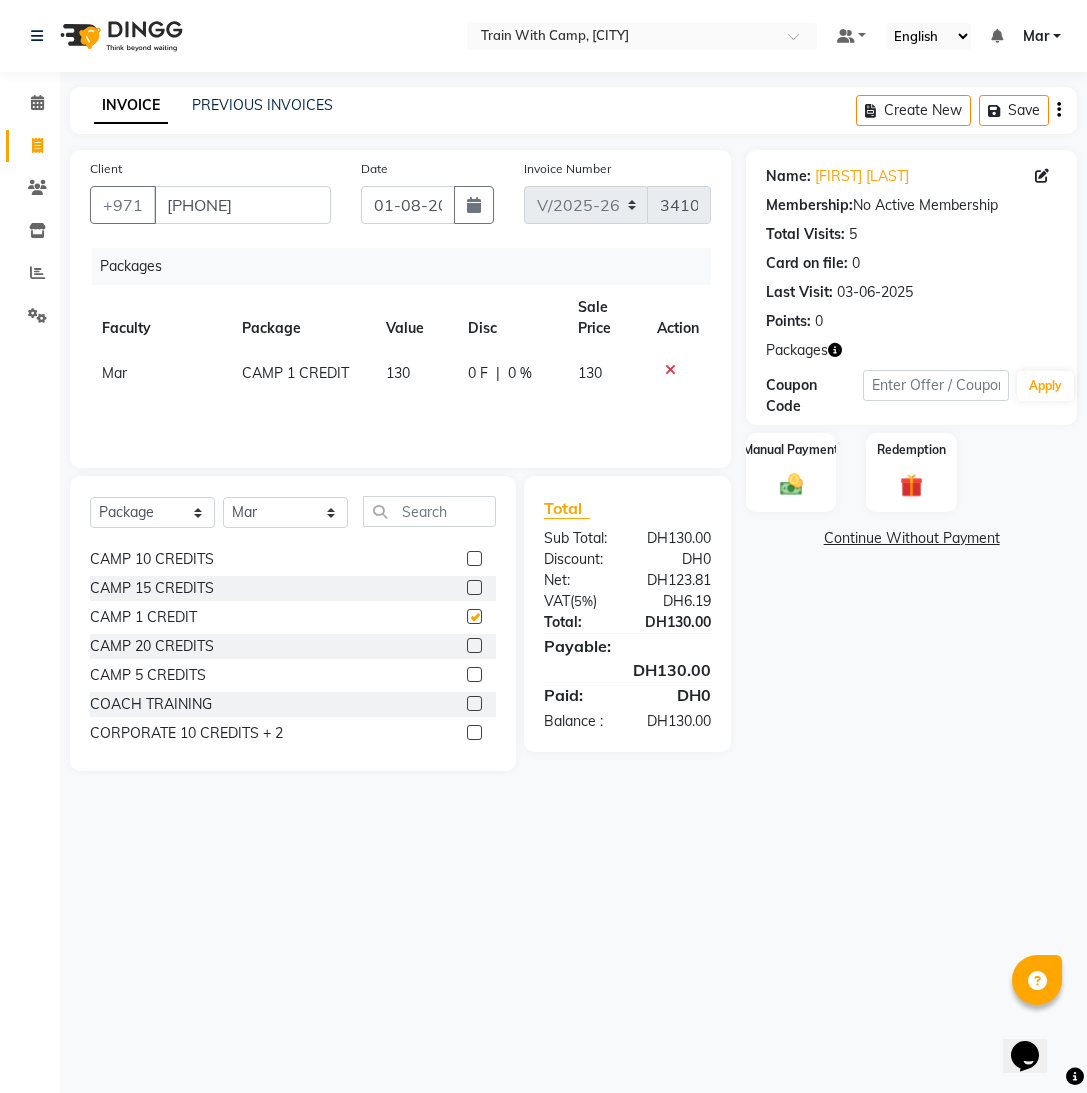 checkbox on "false" 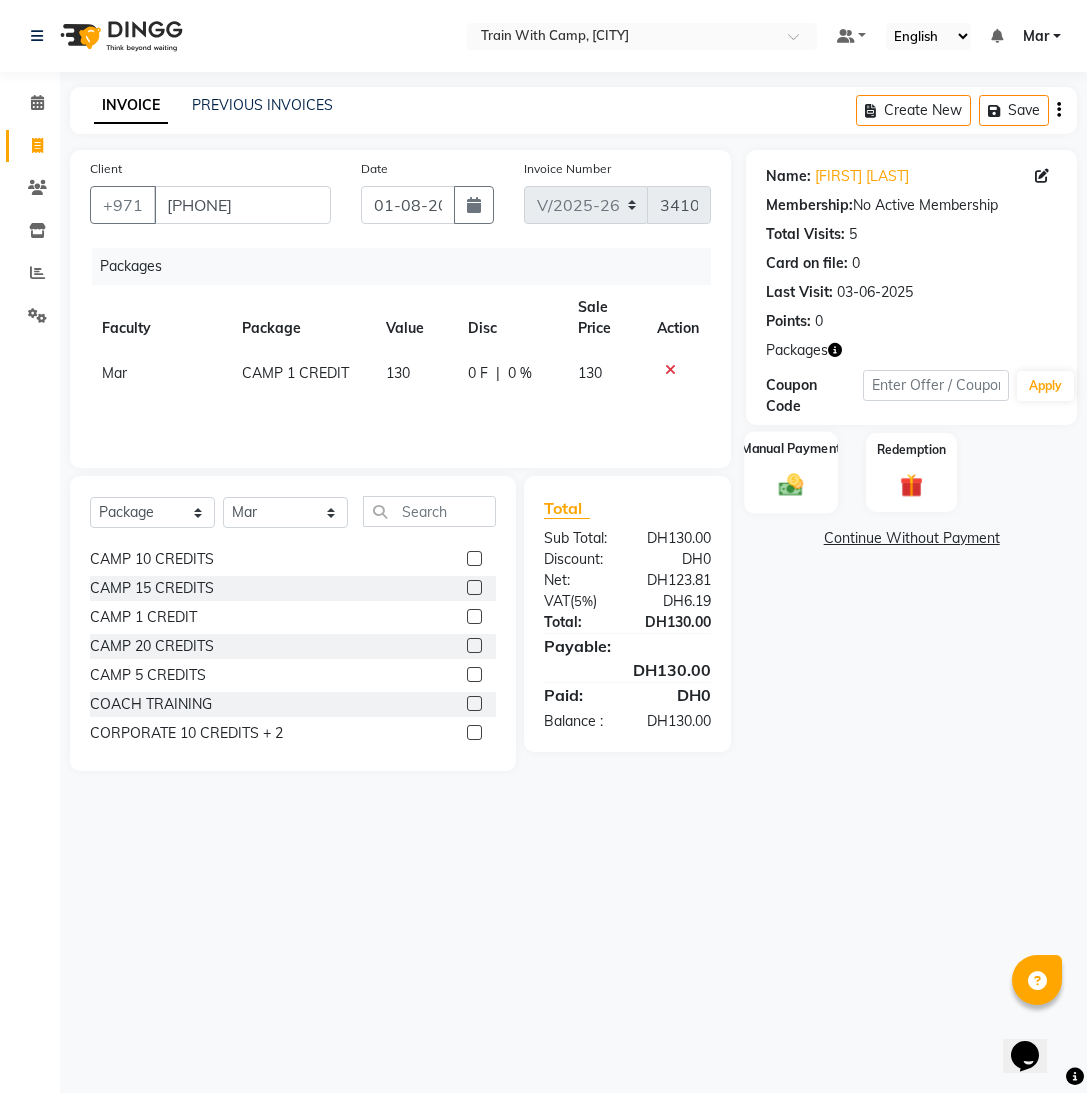click 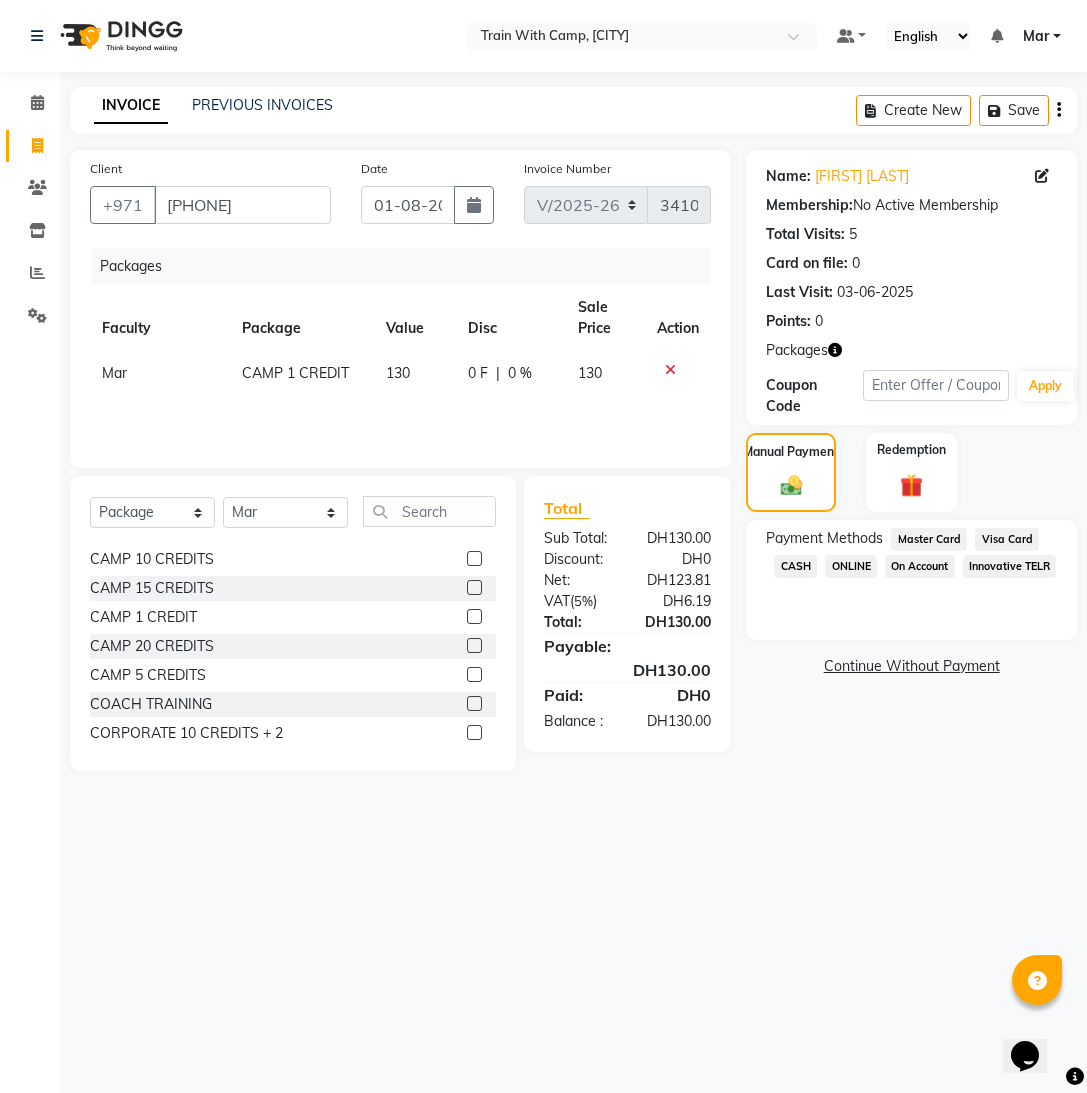 click on "Innovative TELR" 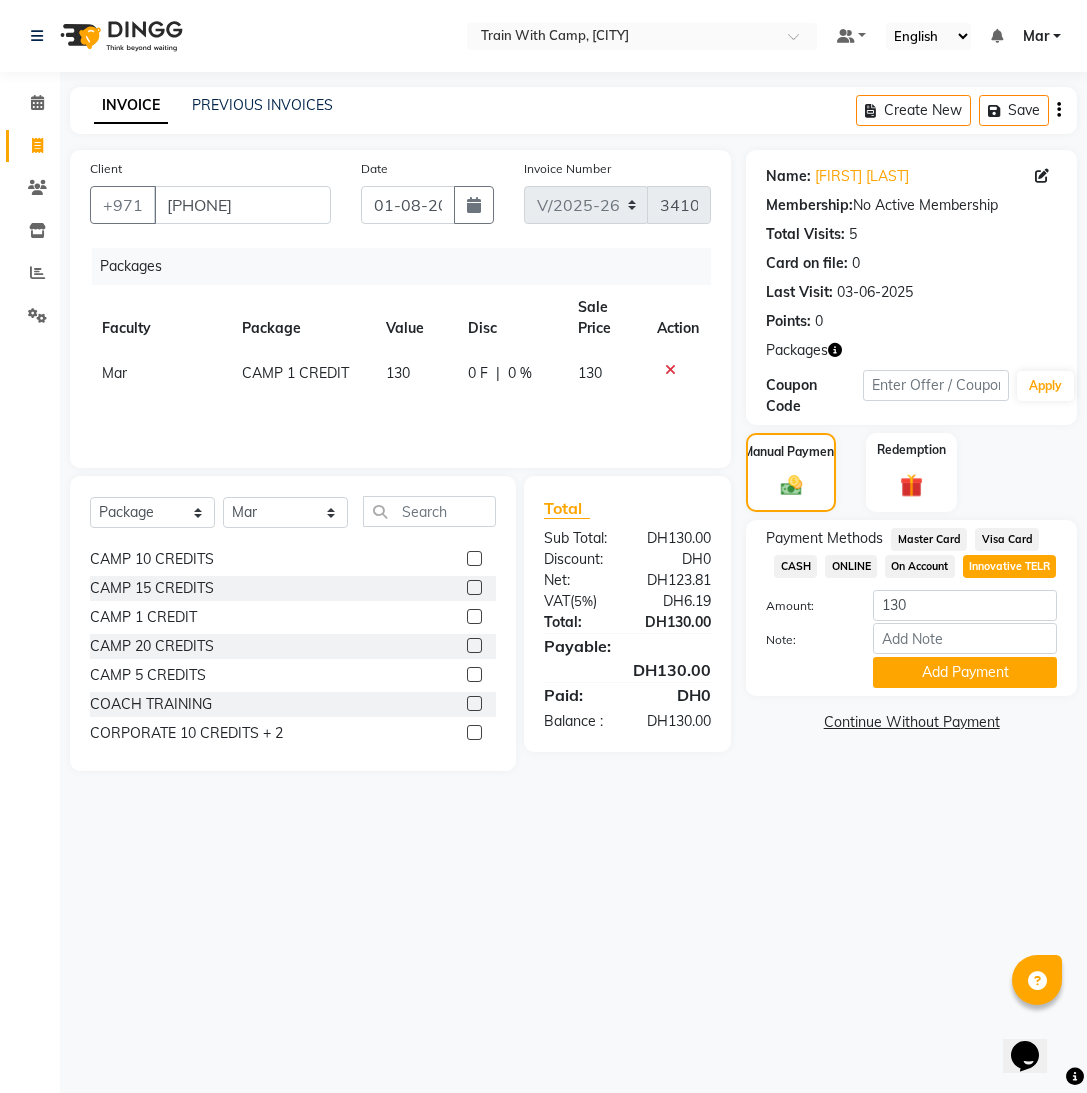 click on "Note:" 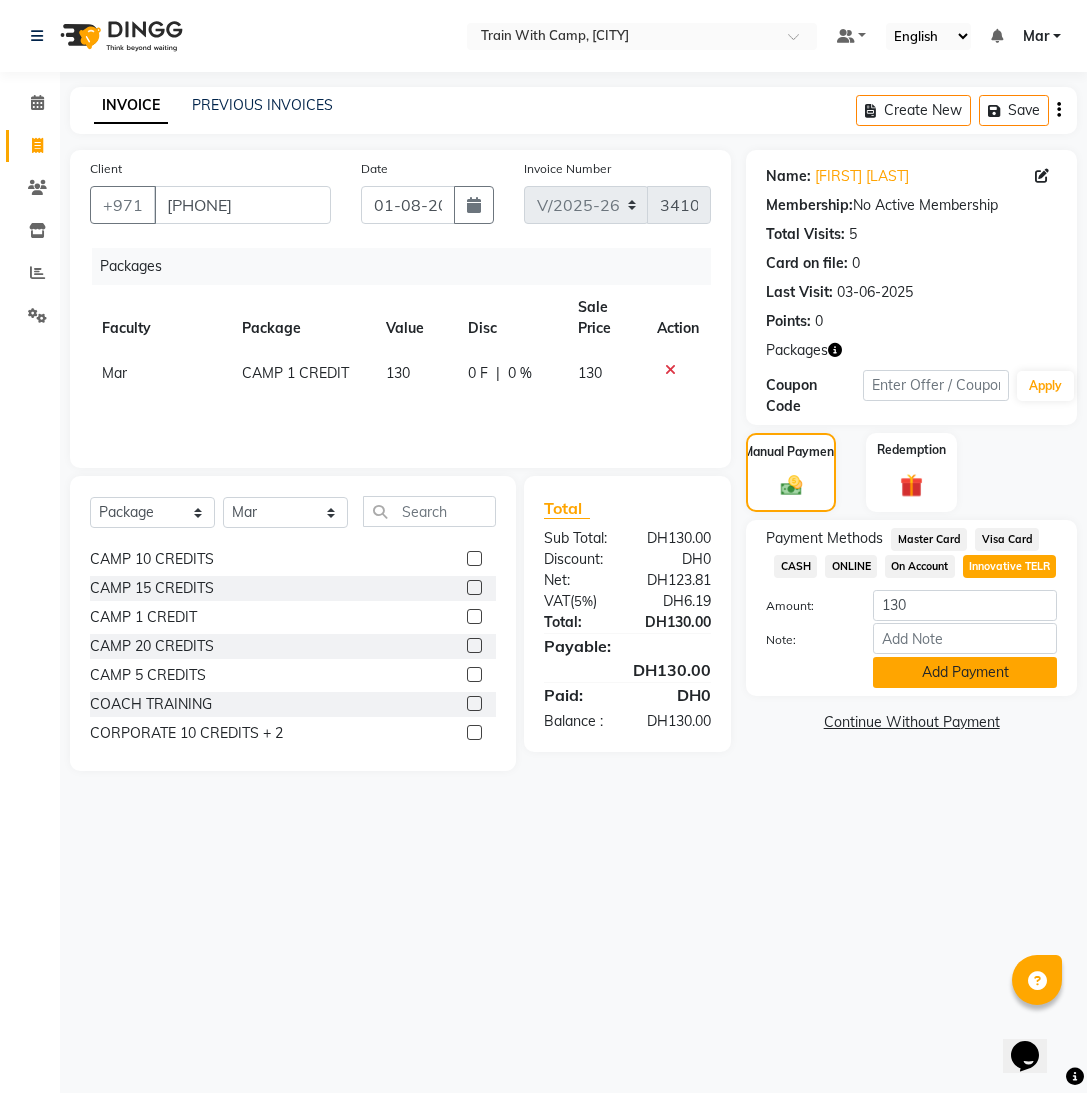 click on "Add Payment" 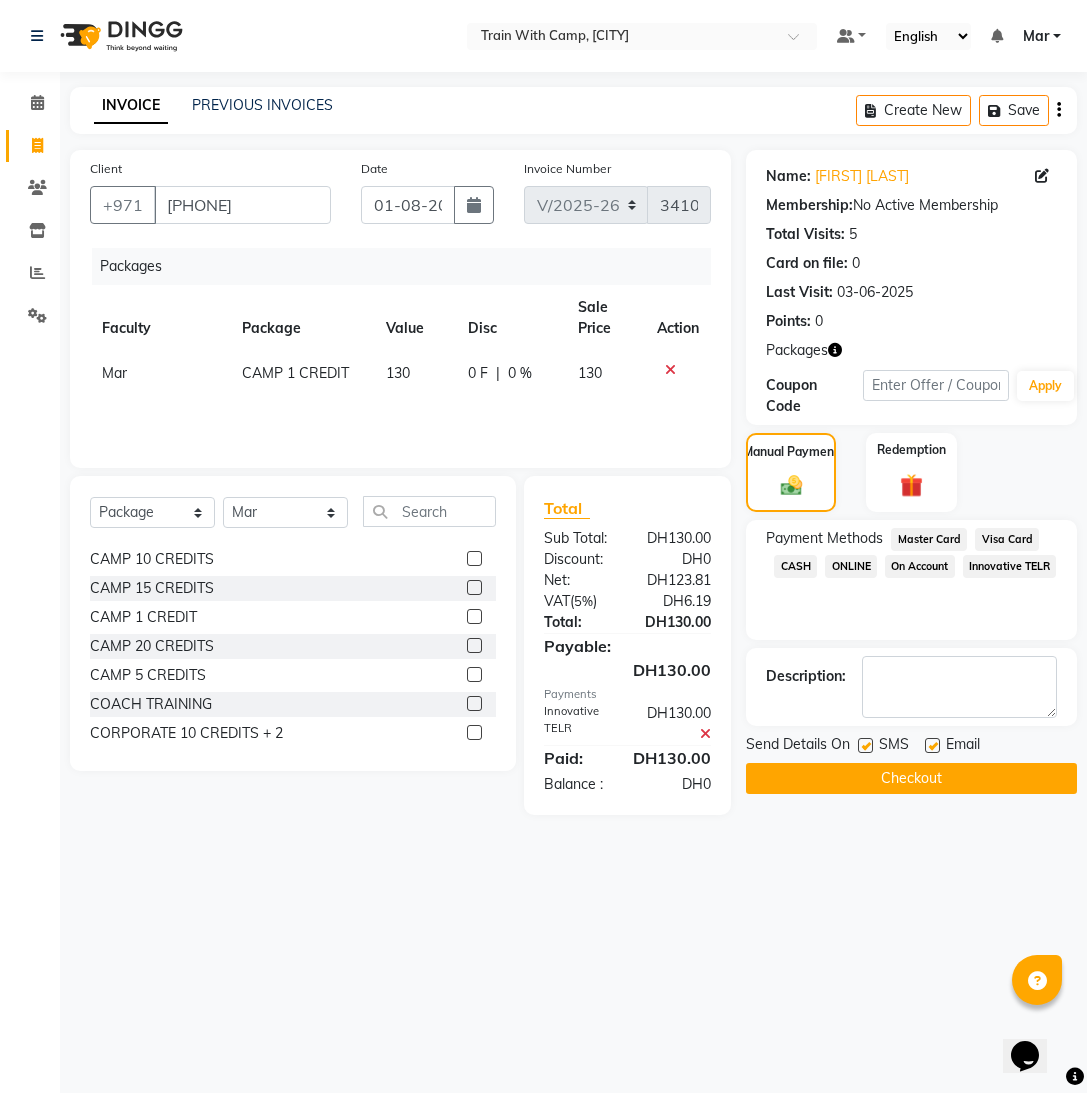click 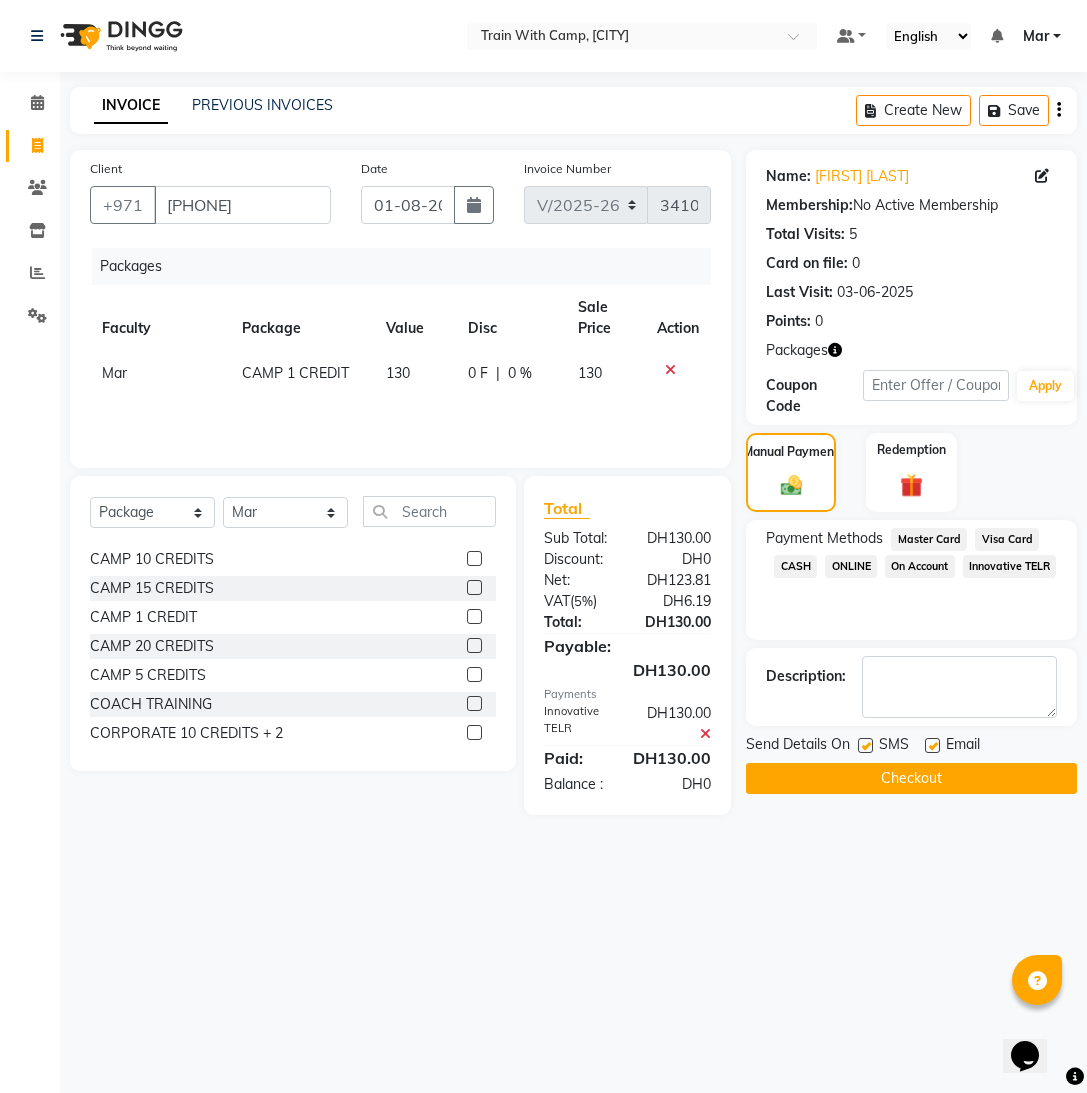 click at bounding box center (931, 746) 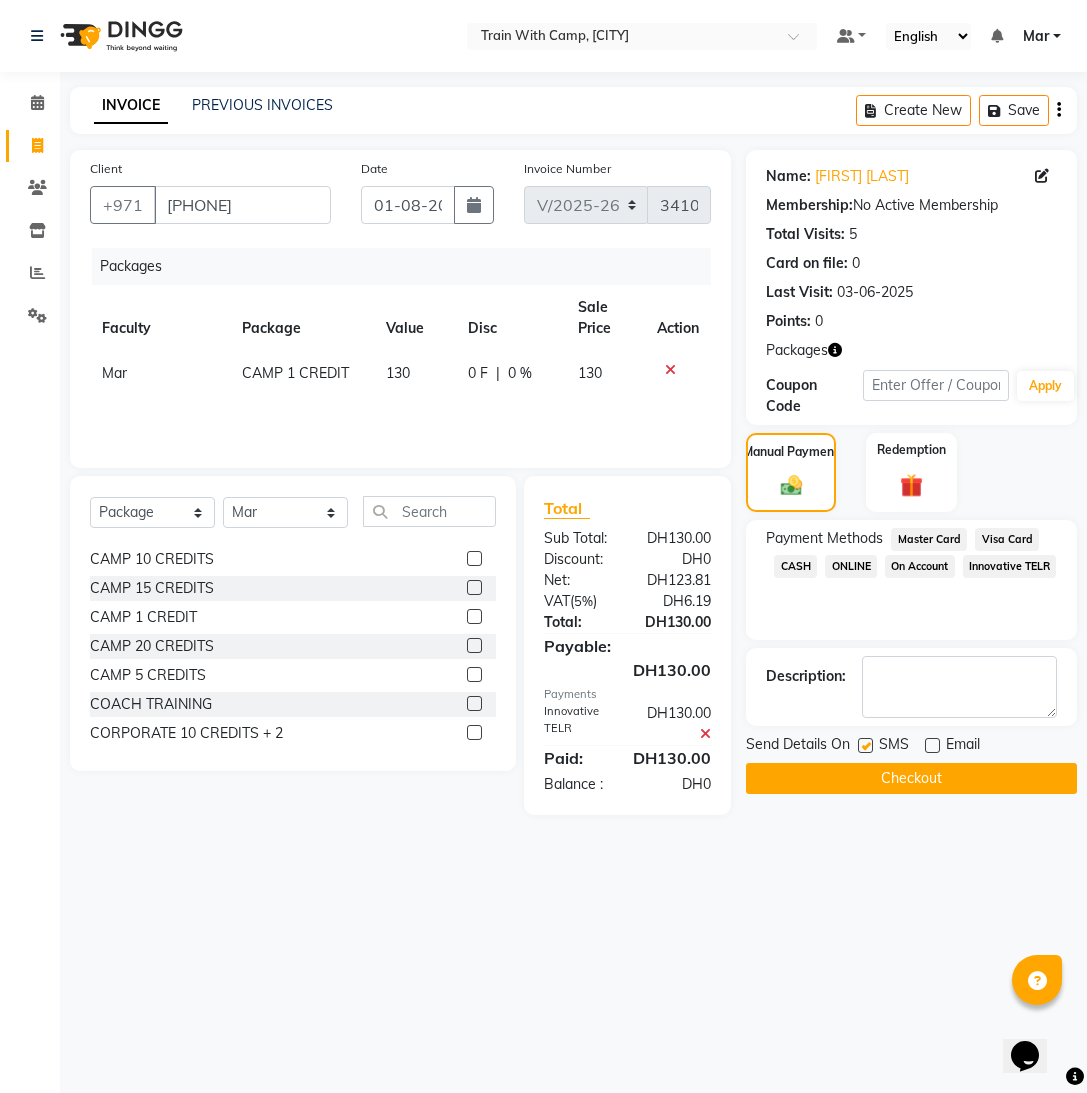 click 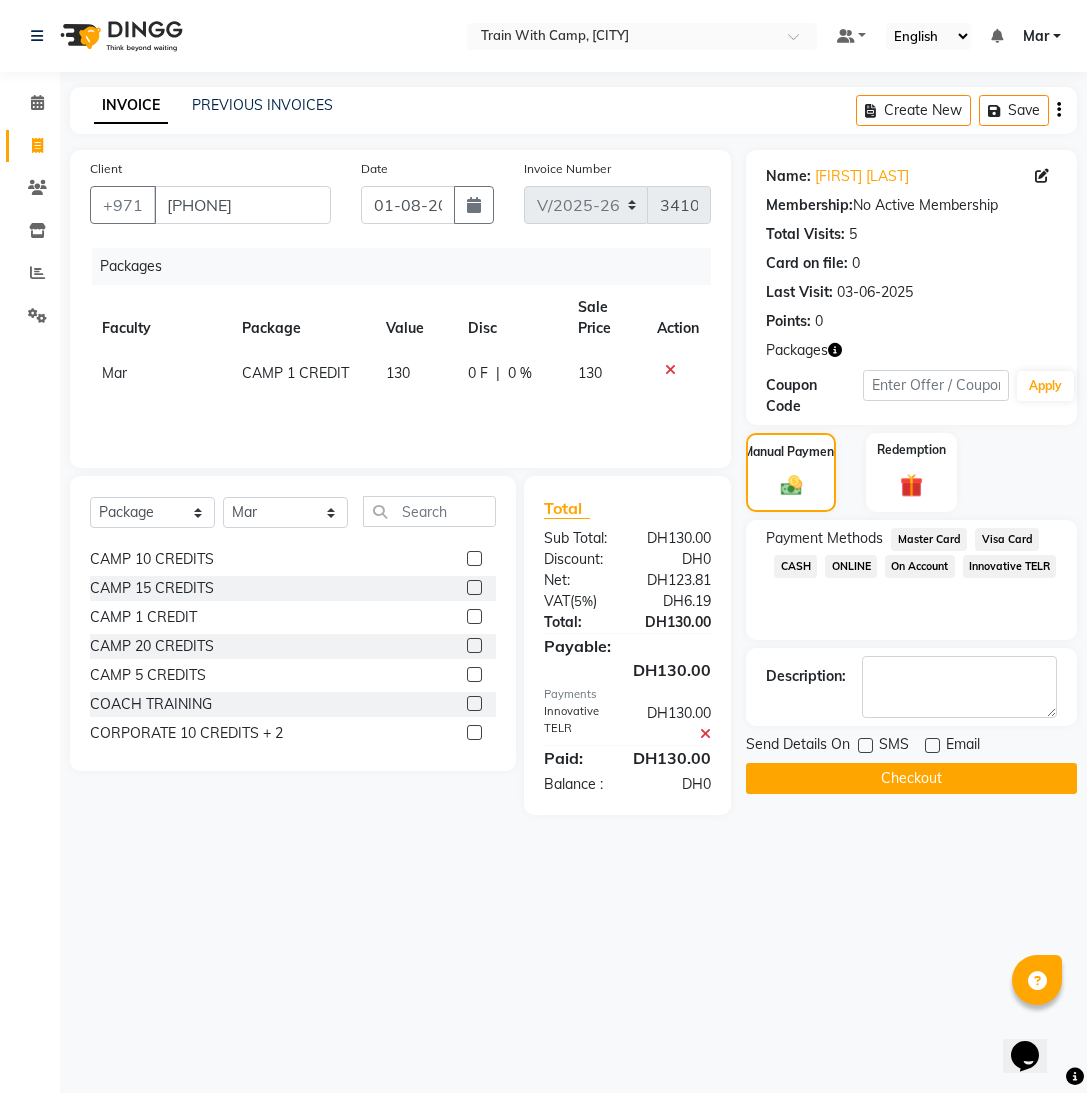 click on "Checkout" 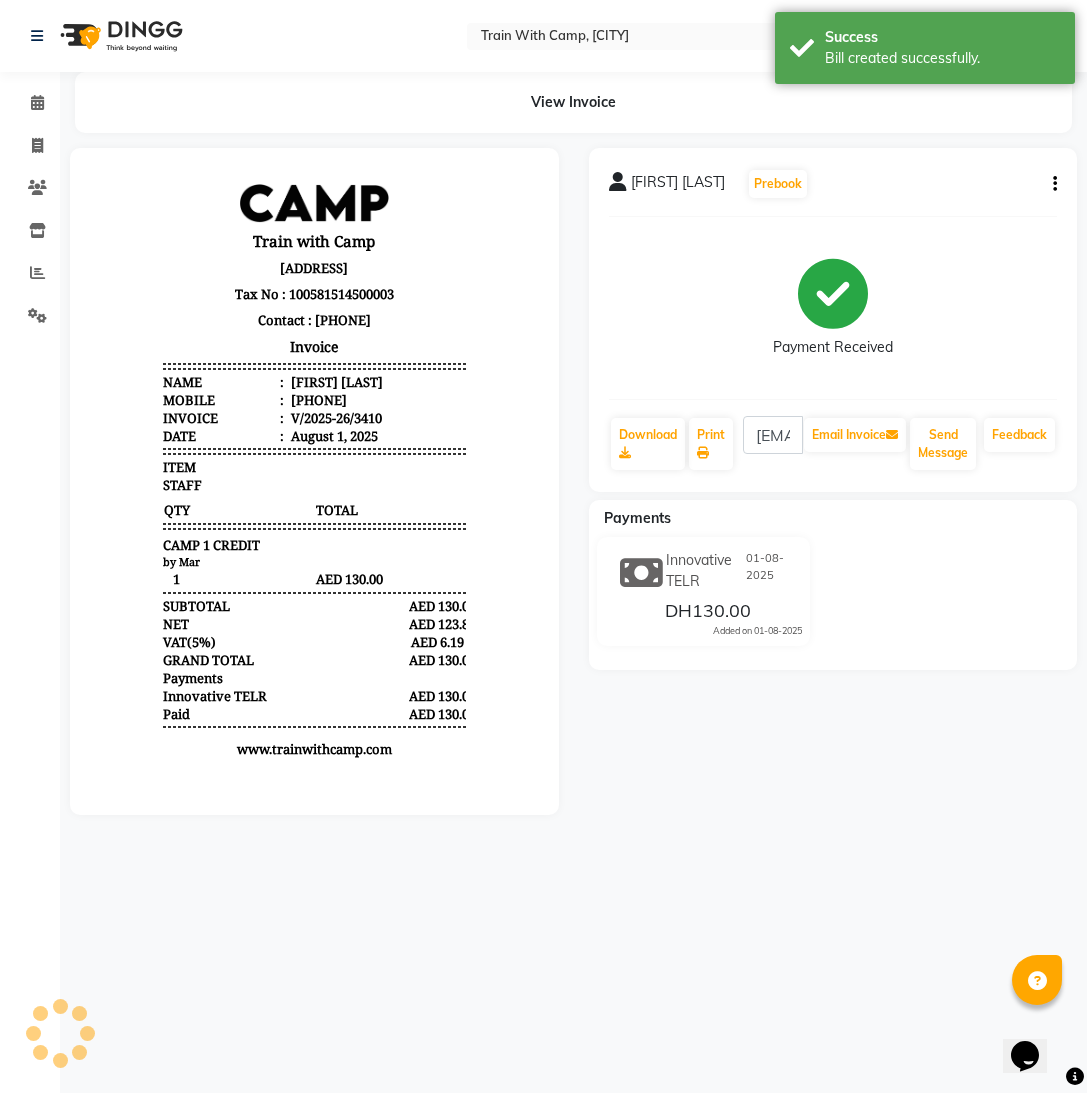 scroll, scrollTop: 0, scrollLeft: 0, axis: both 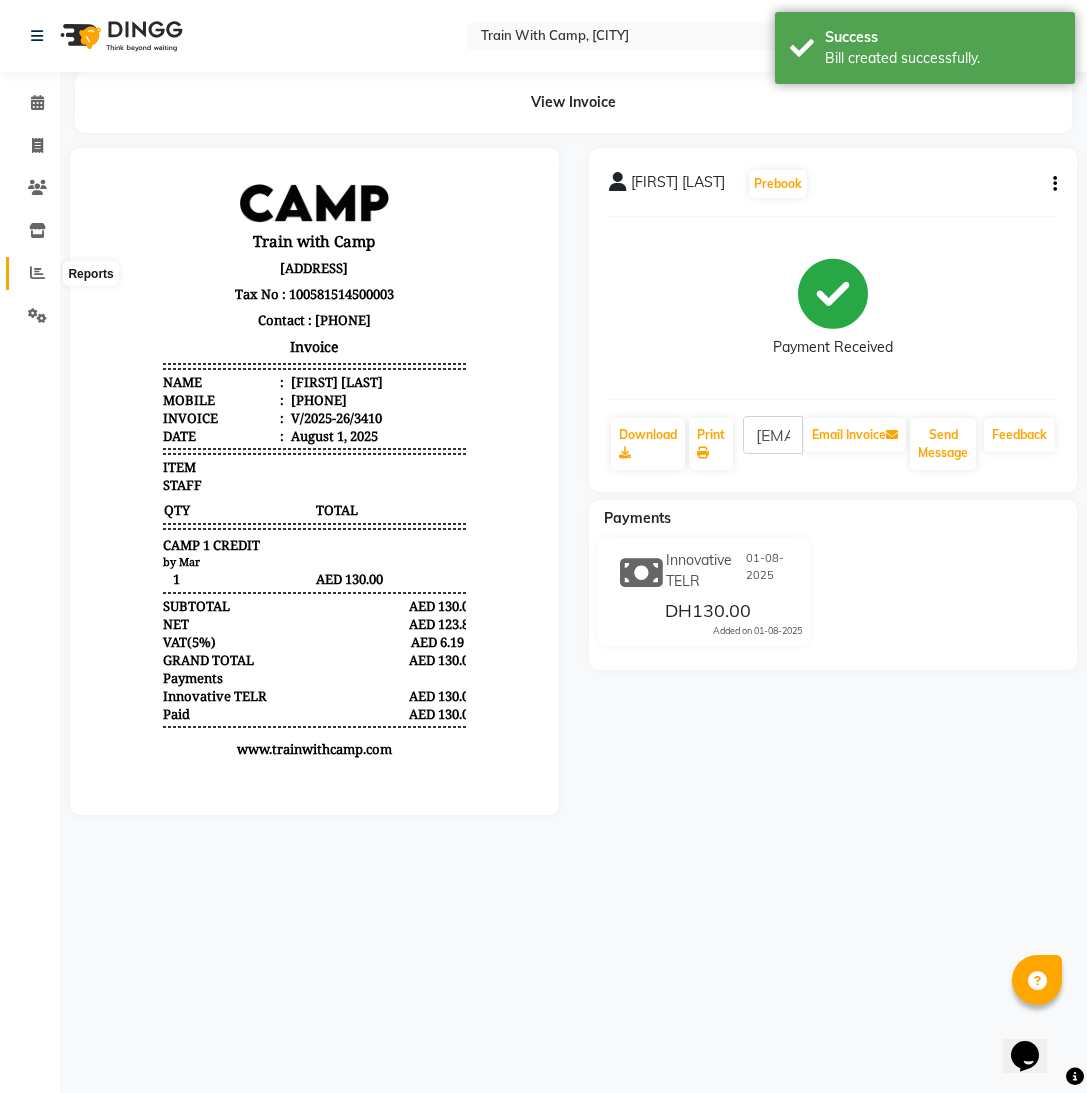 click 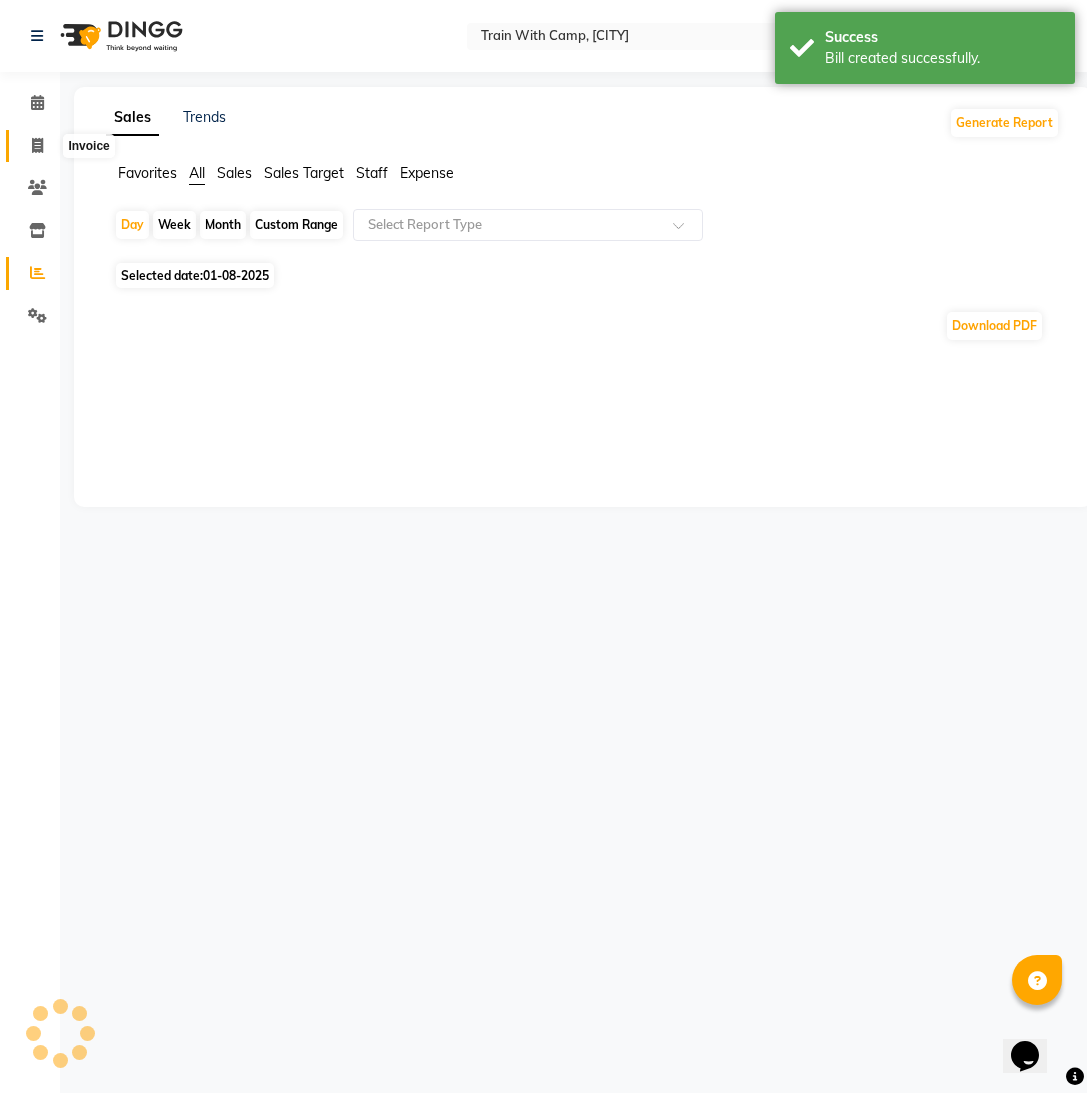 click 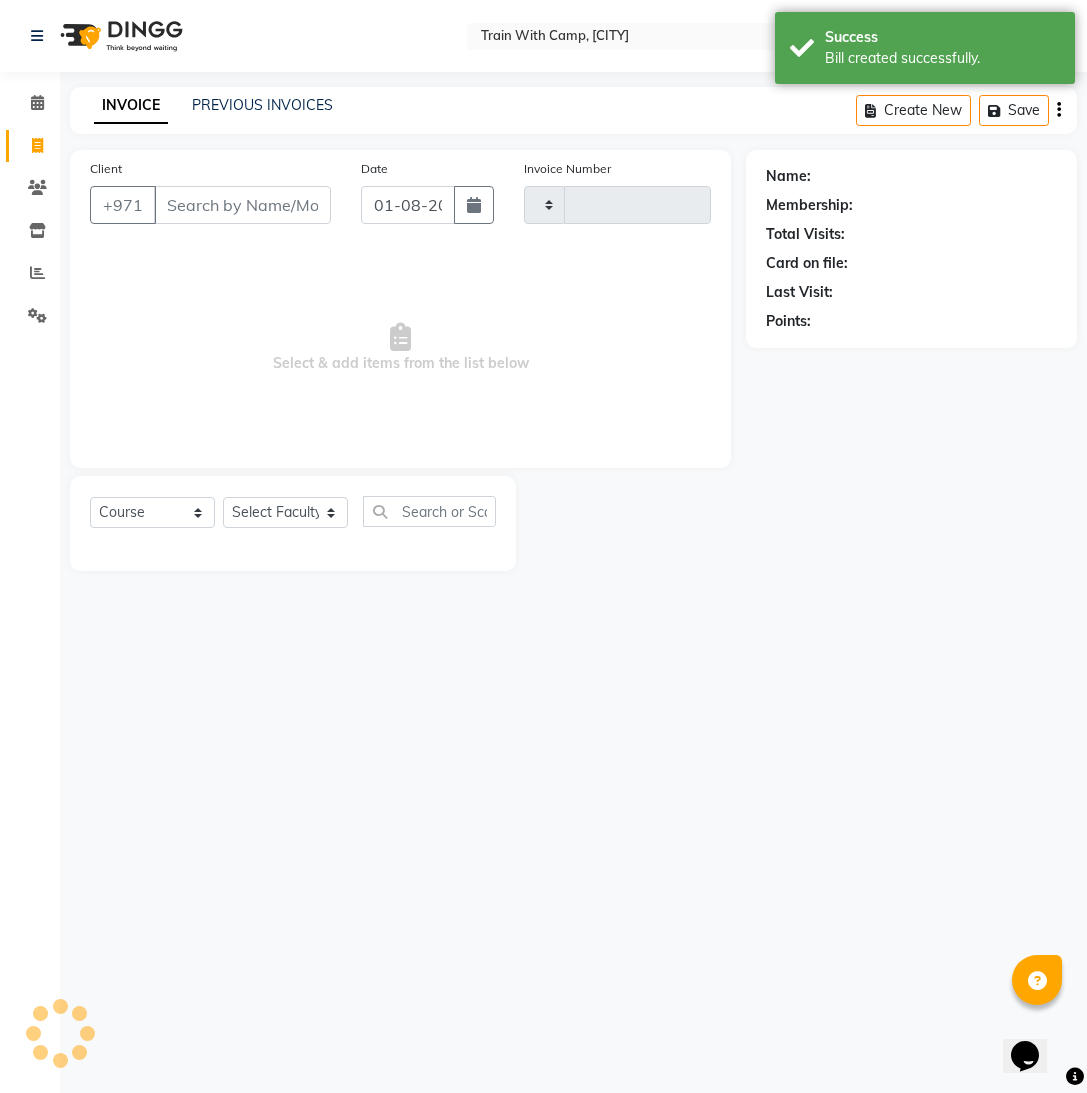 type on "3411" 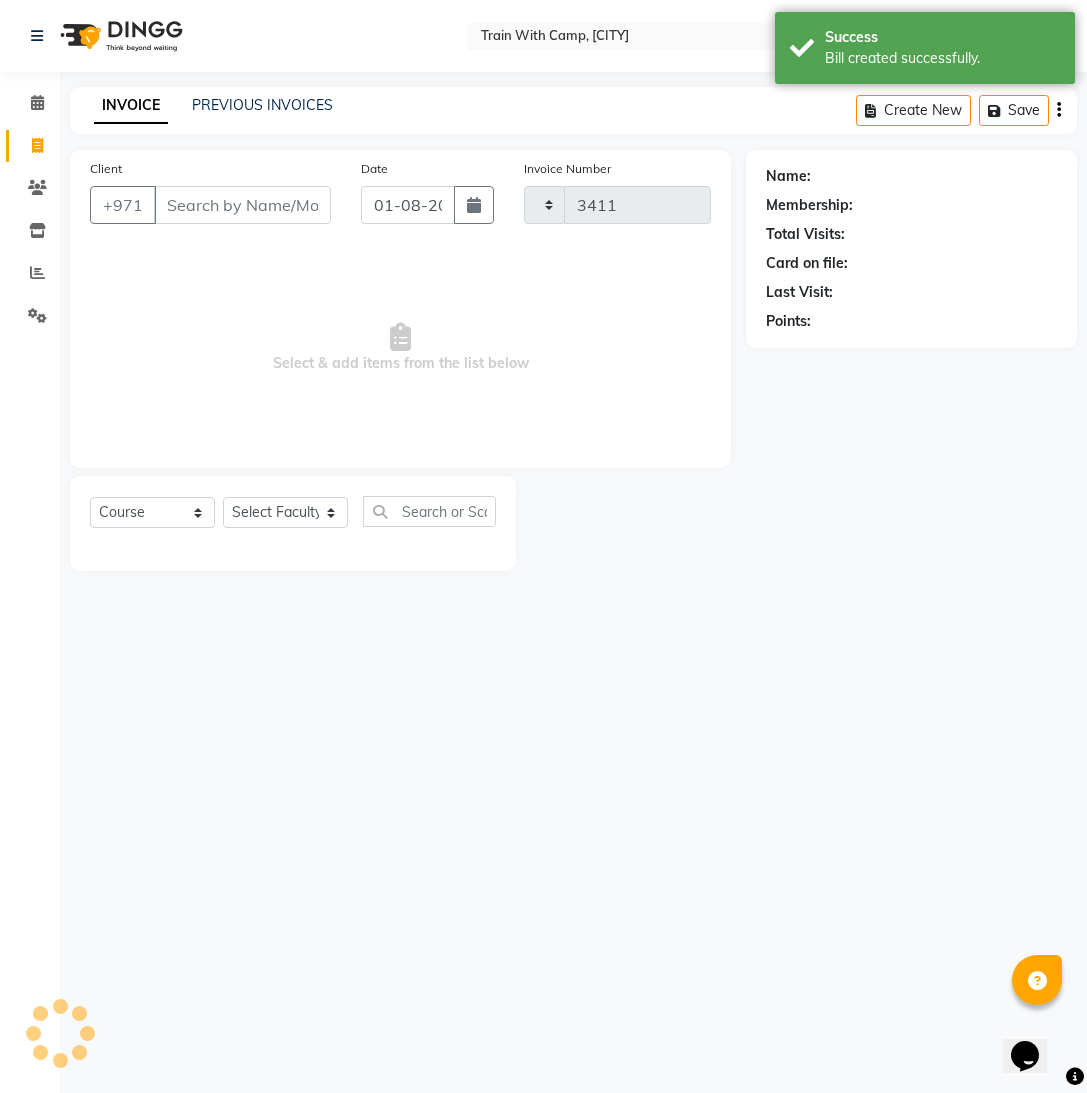 select on "910" 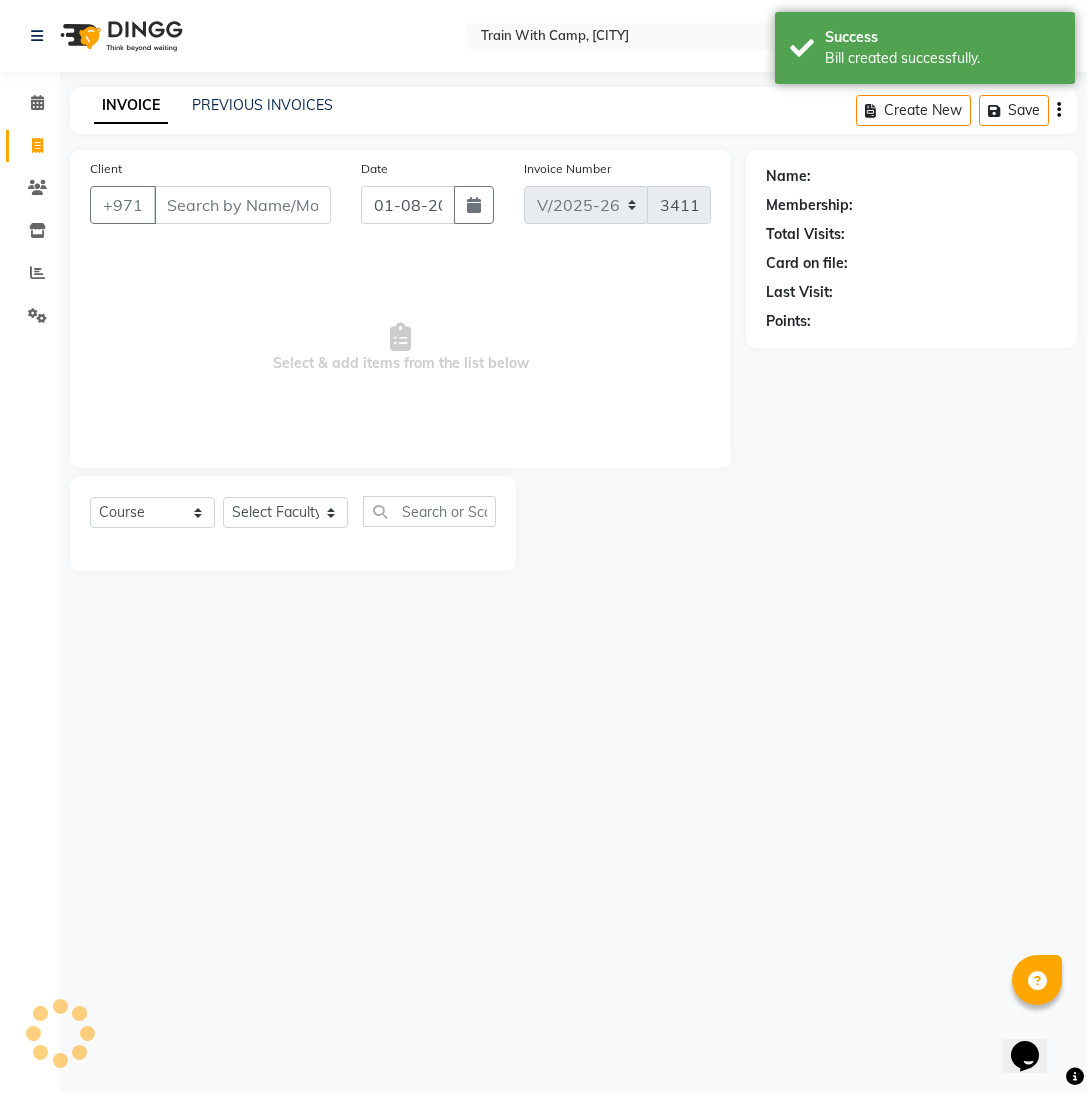select on "14898" 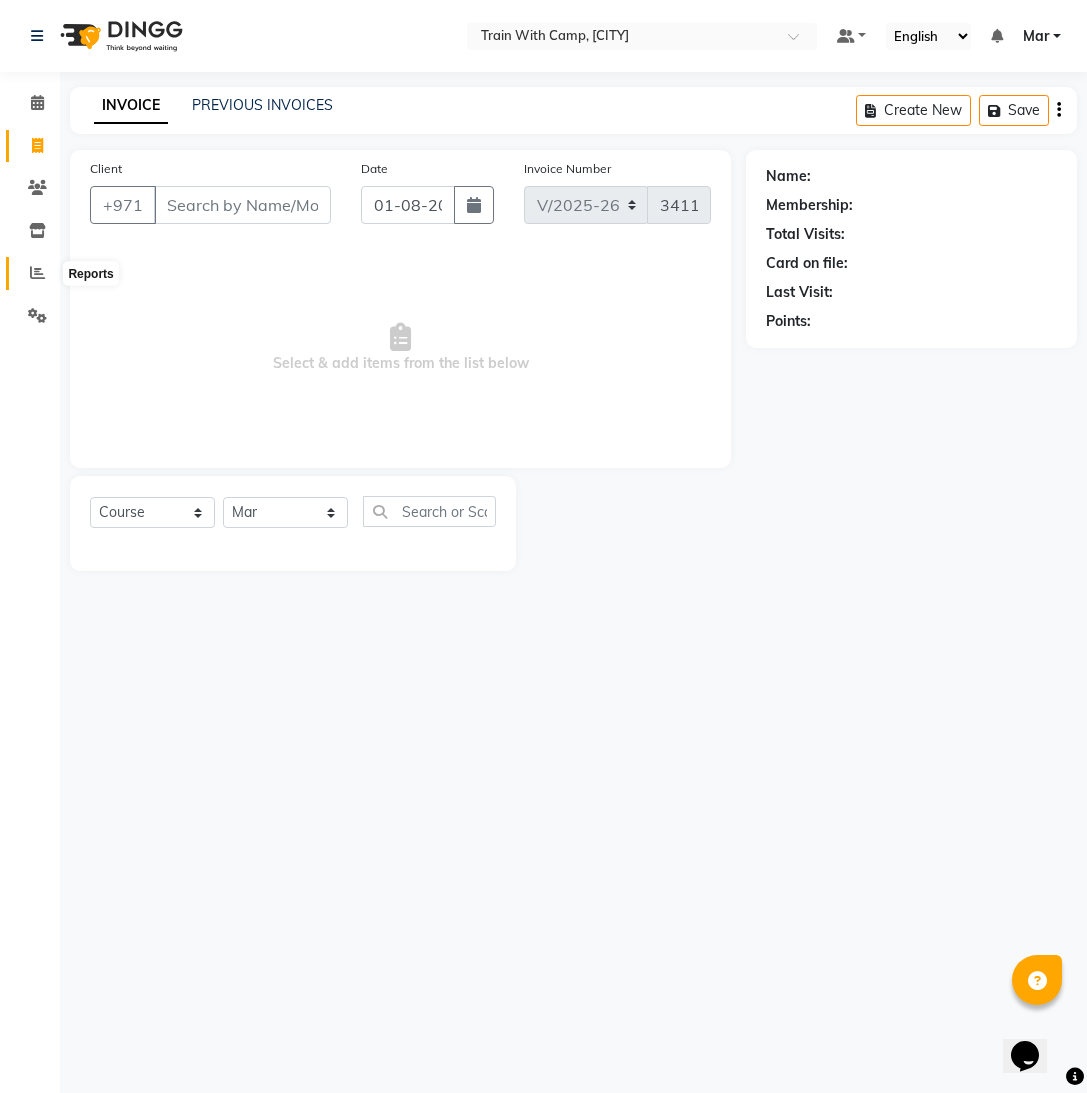 click 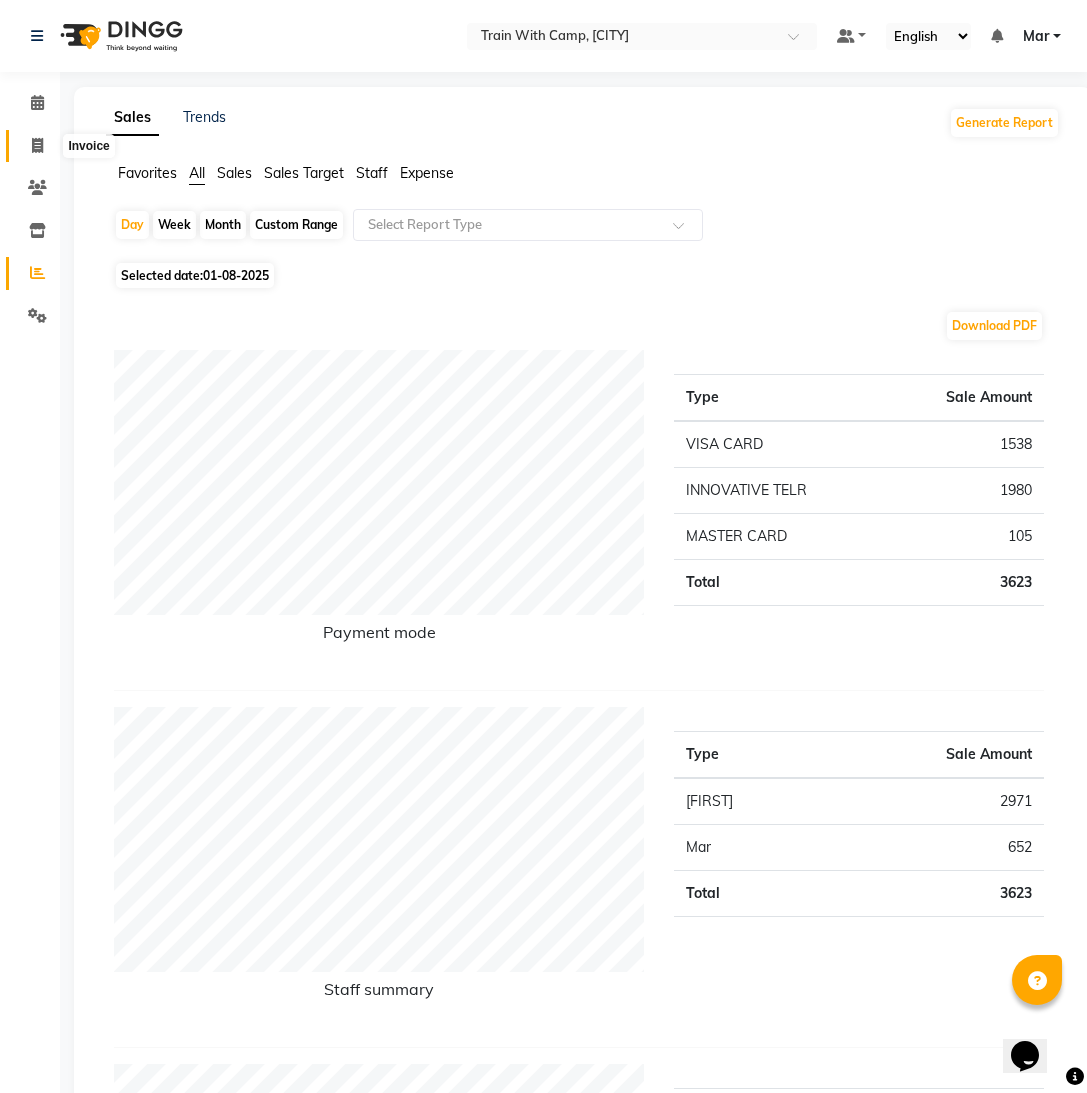 click 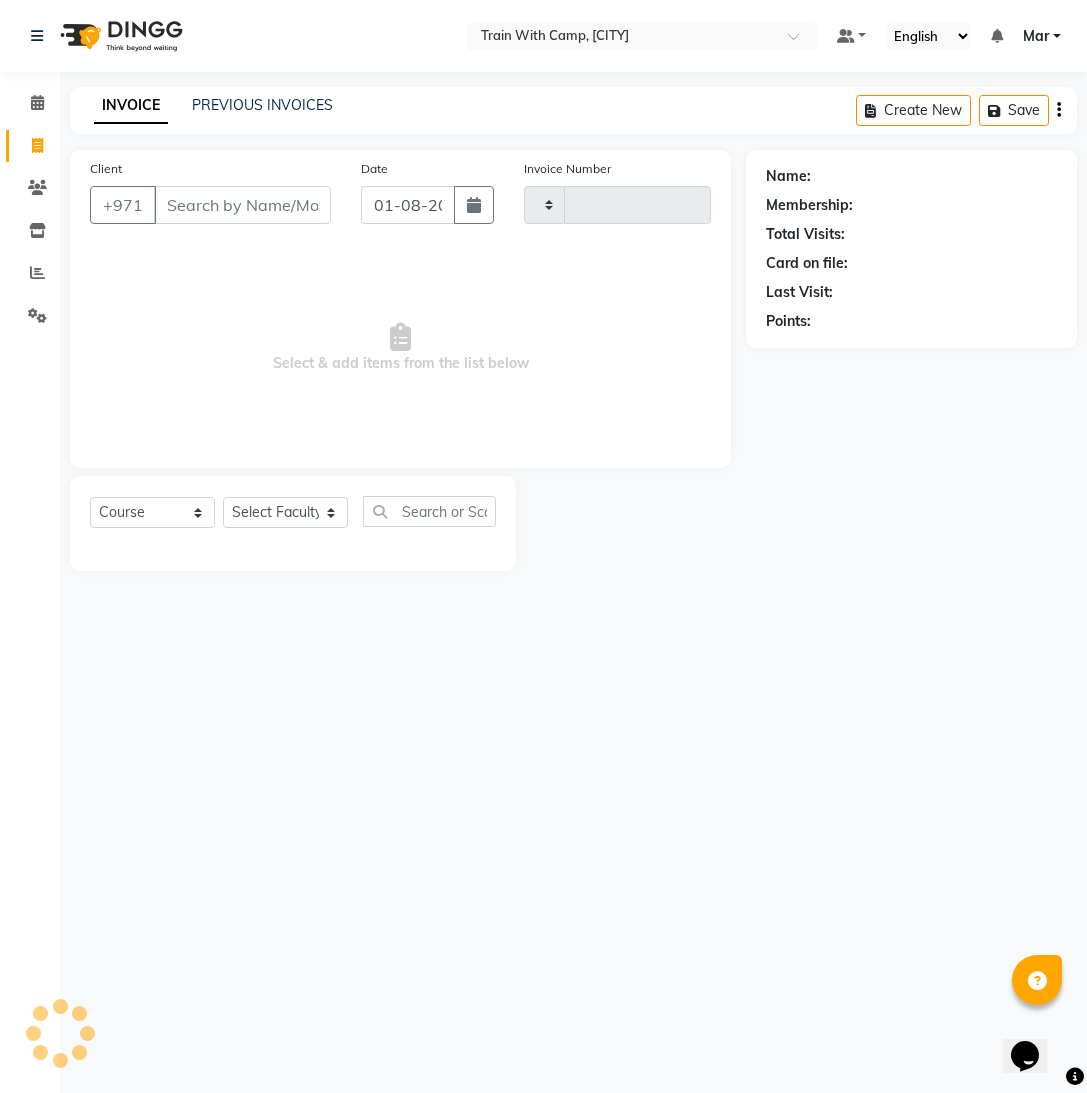type on "3411" 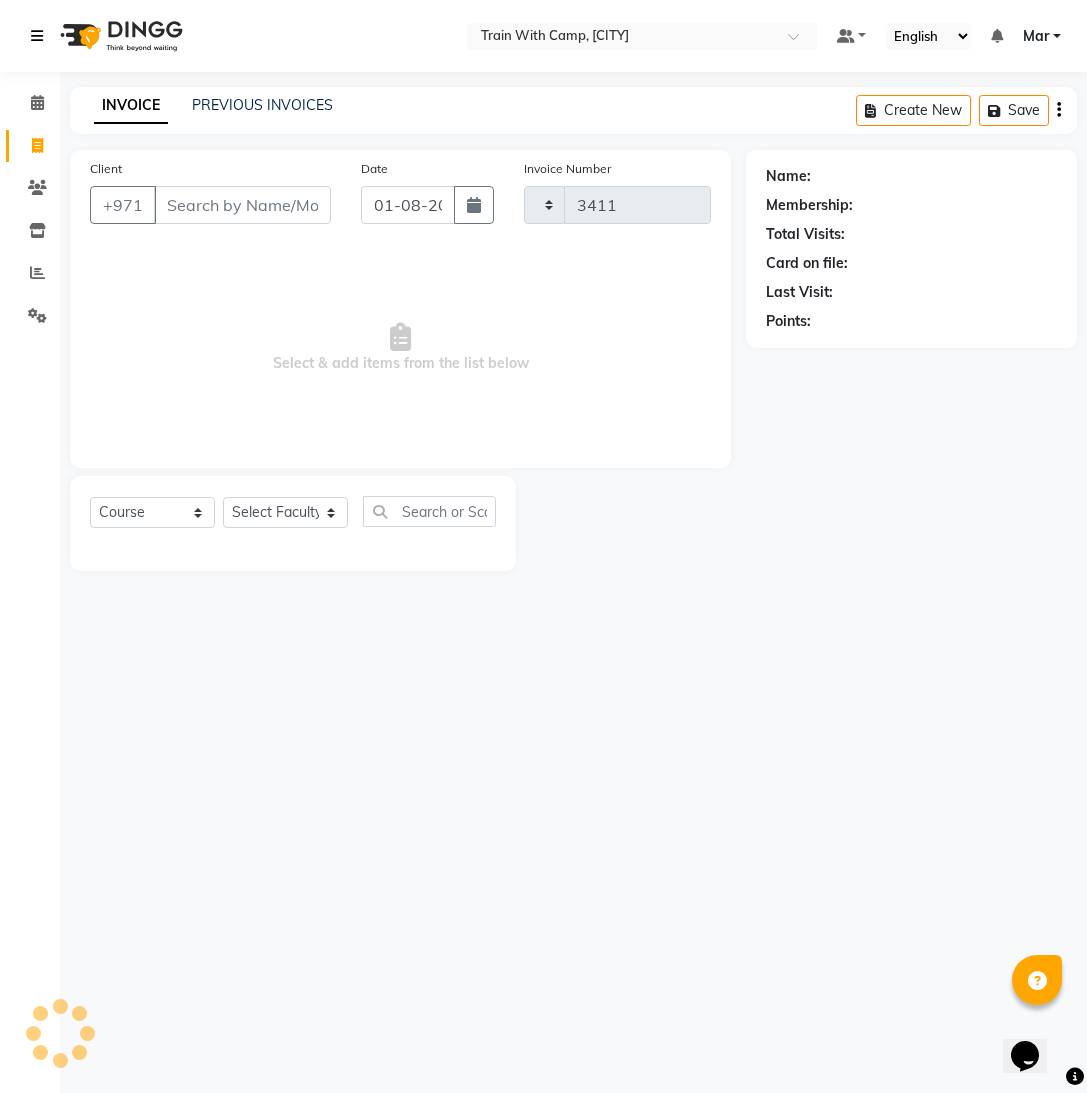 select on "910" 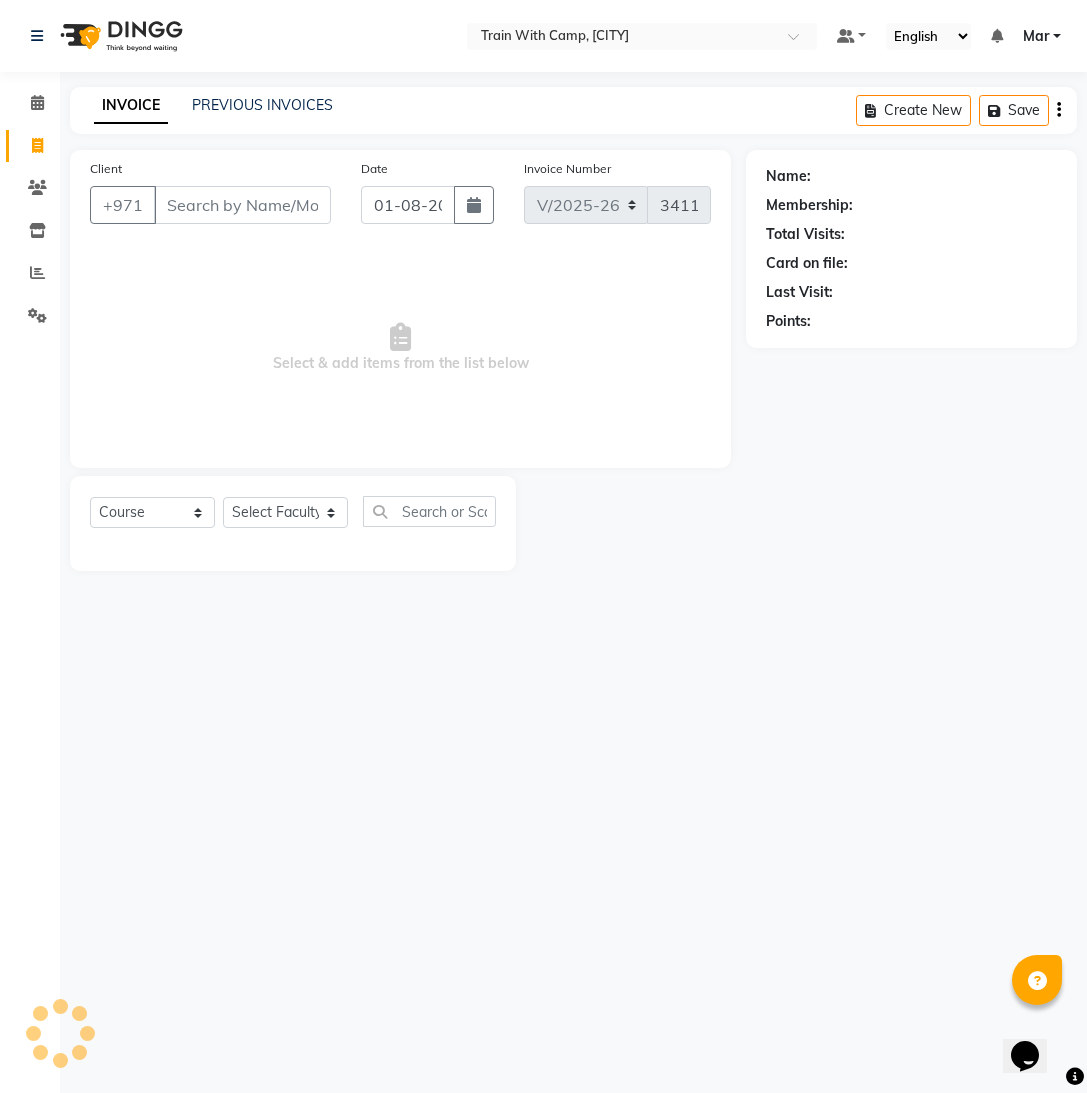select on "14898" 